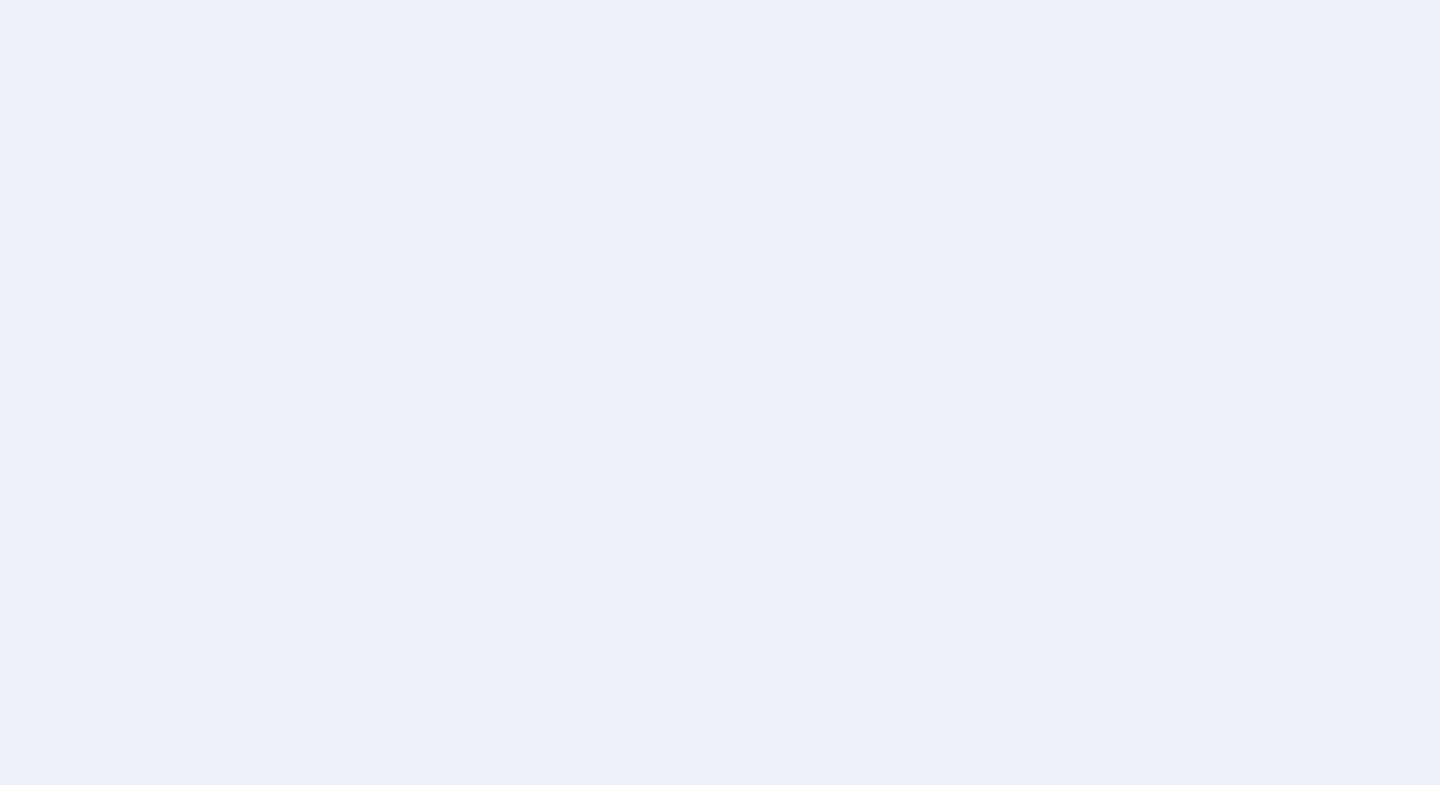 scroll, scrollTop: 0, scrollLeft: 0, axis: both 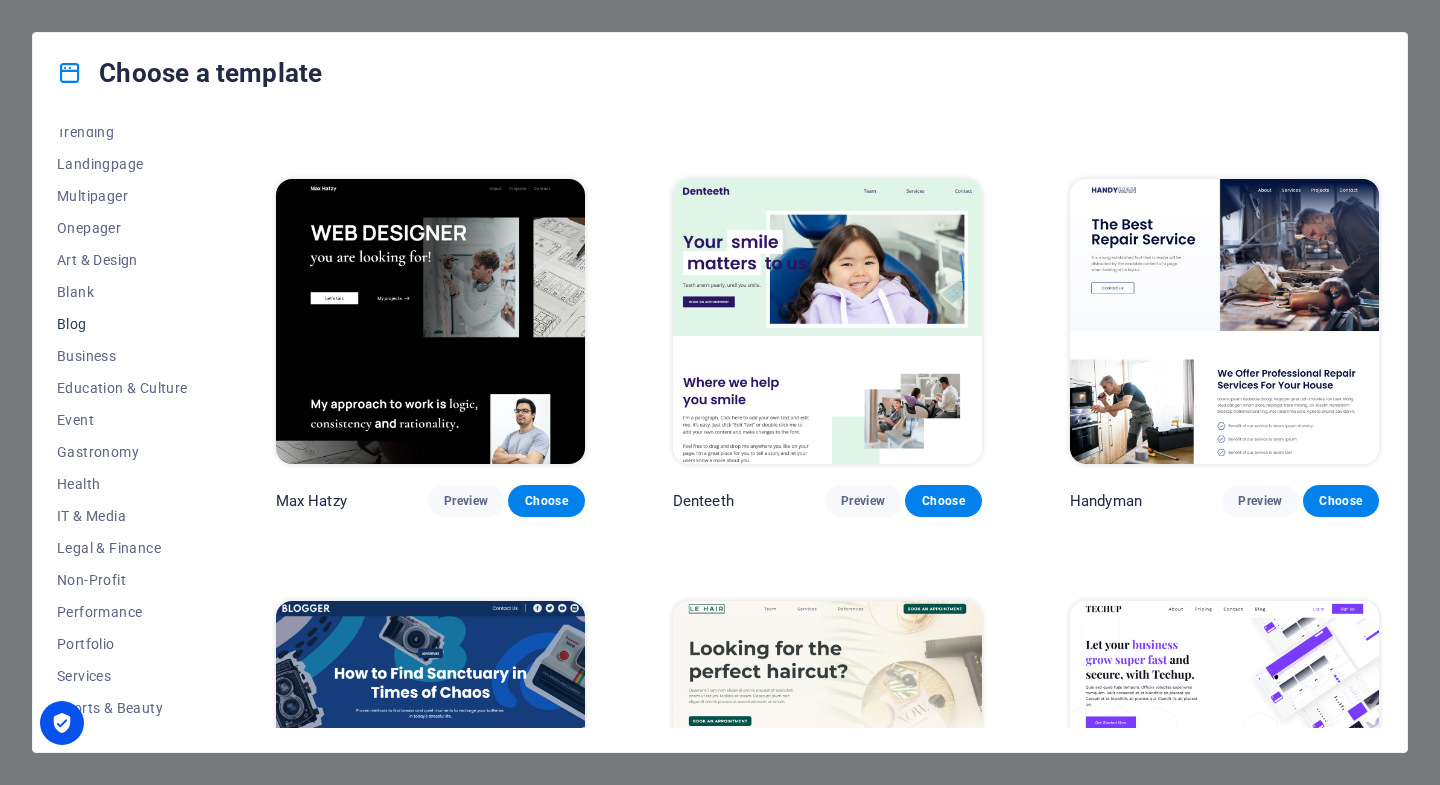 click on "Blog" at bounding box center (122, 324) 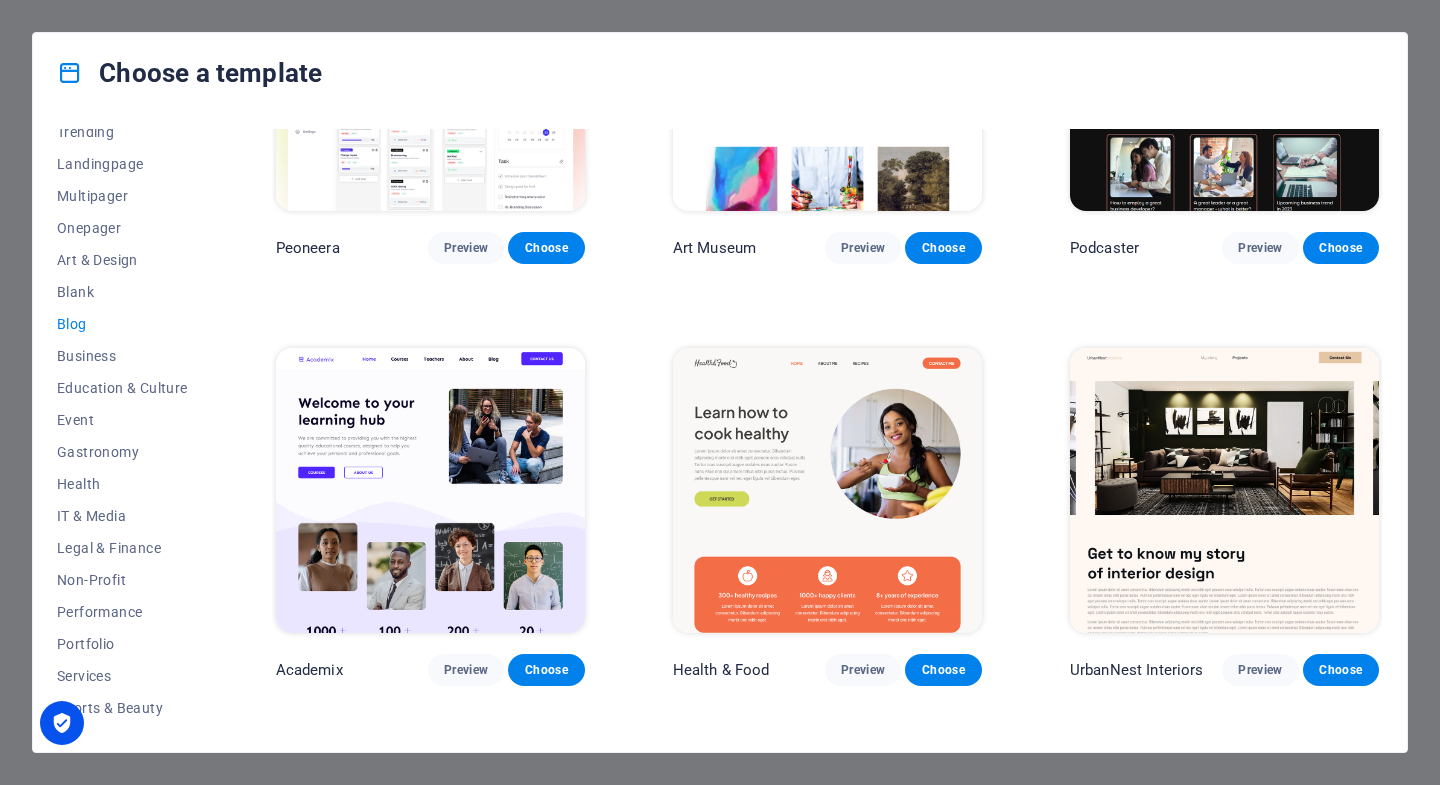 scroll, scrollTop: 209, scrollLeft: 0, axis: vertical 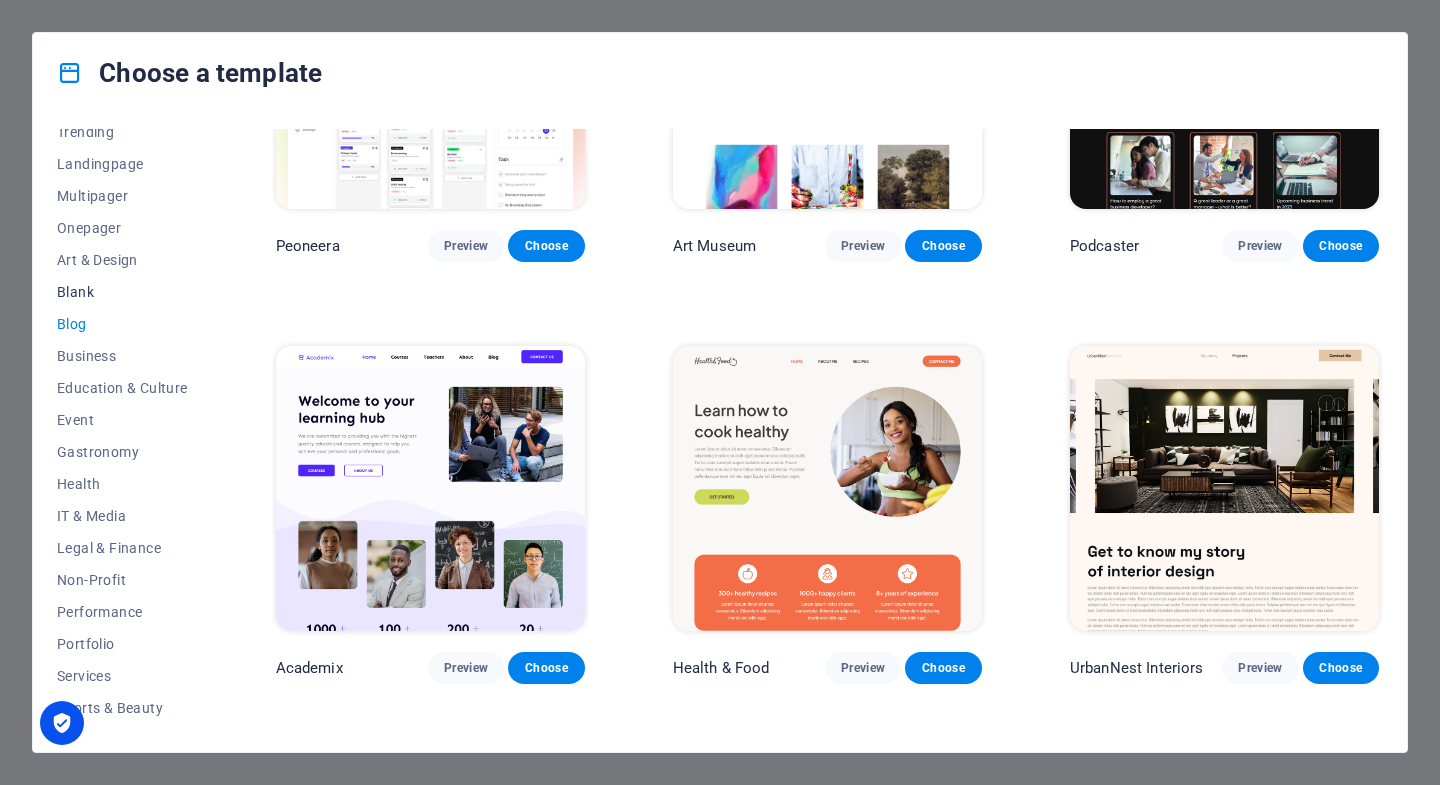 click on "Blank" at bounding box center [122, 292] 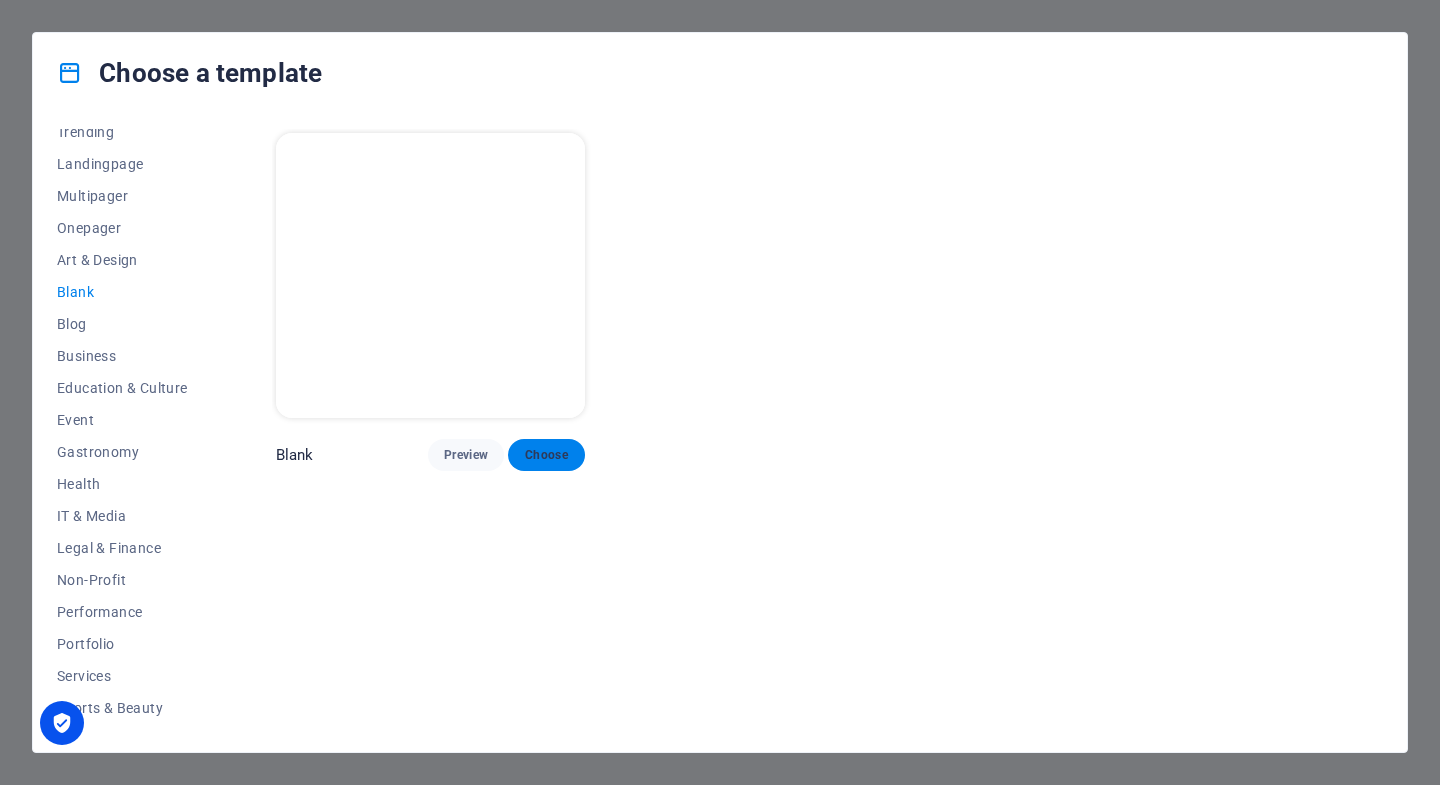click on "Choose" at bounding box center (546, 455) 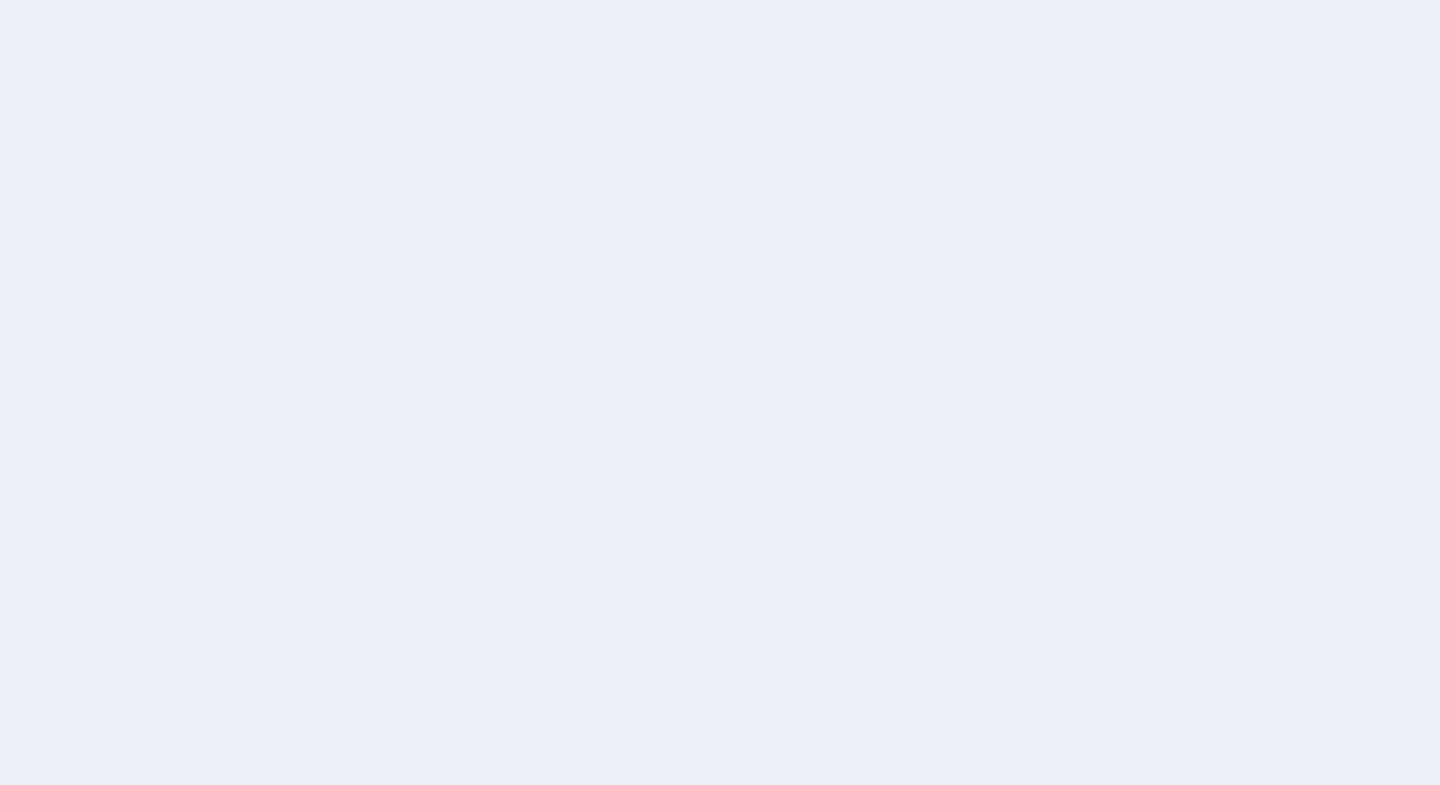 scroll, scrollTop: 0, scrollLeft: 0, axis: both 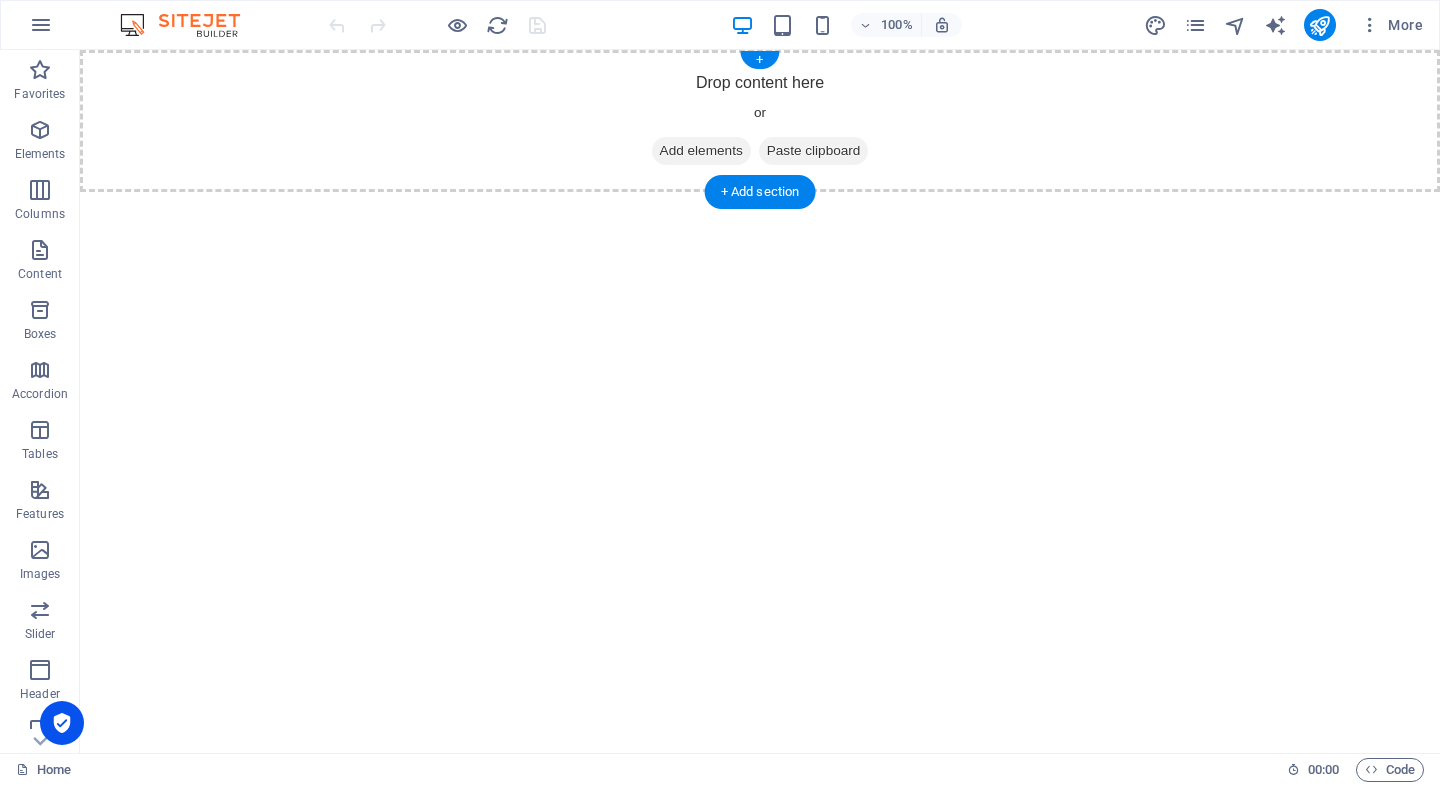 click on "Add elements" at bounding box center (701, 151) 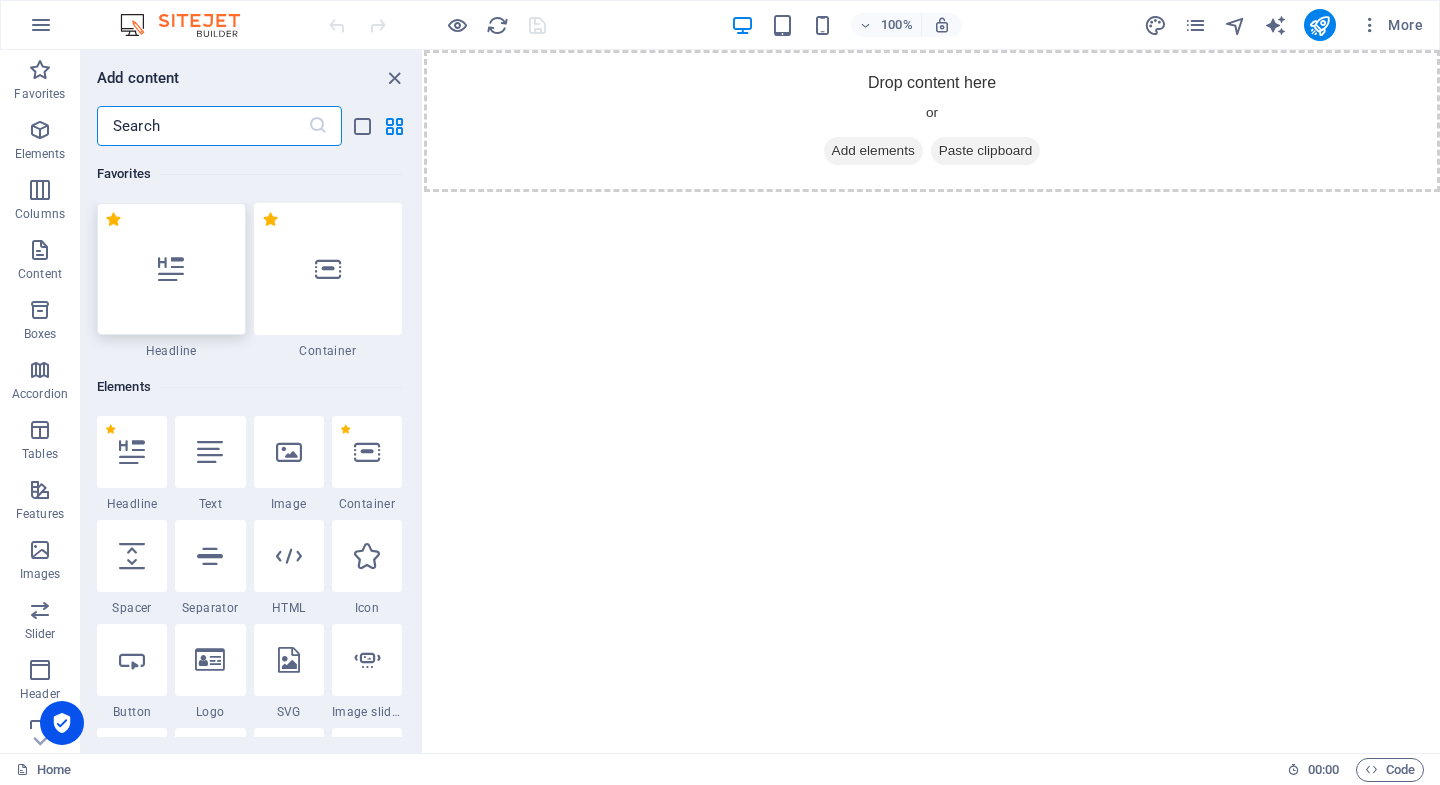 click at bounding box center (171, 269) 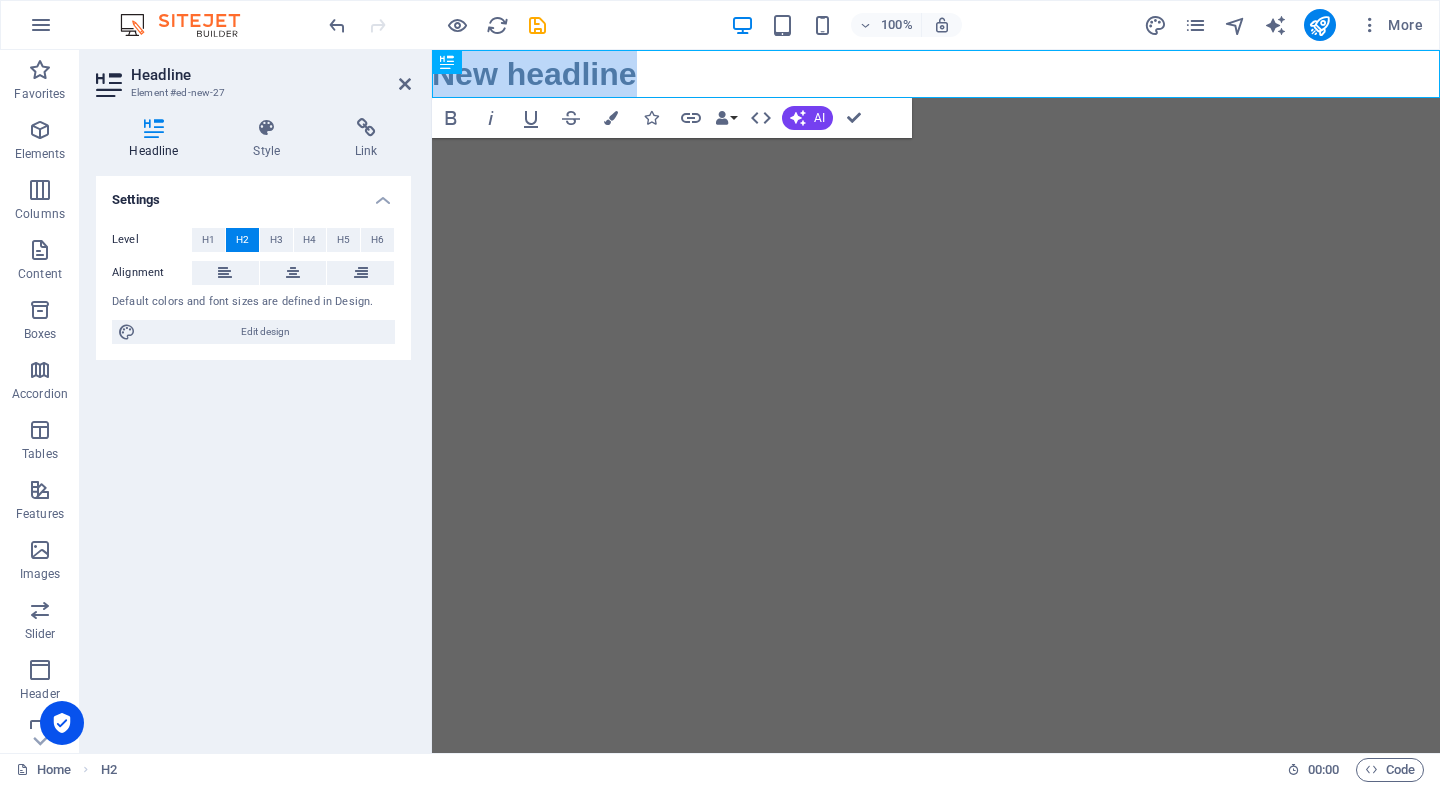 type 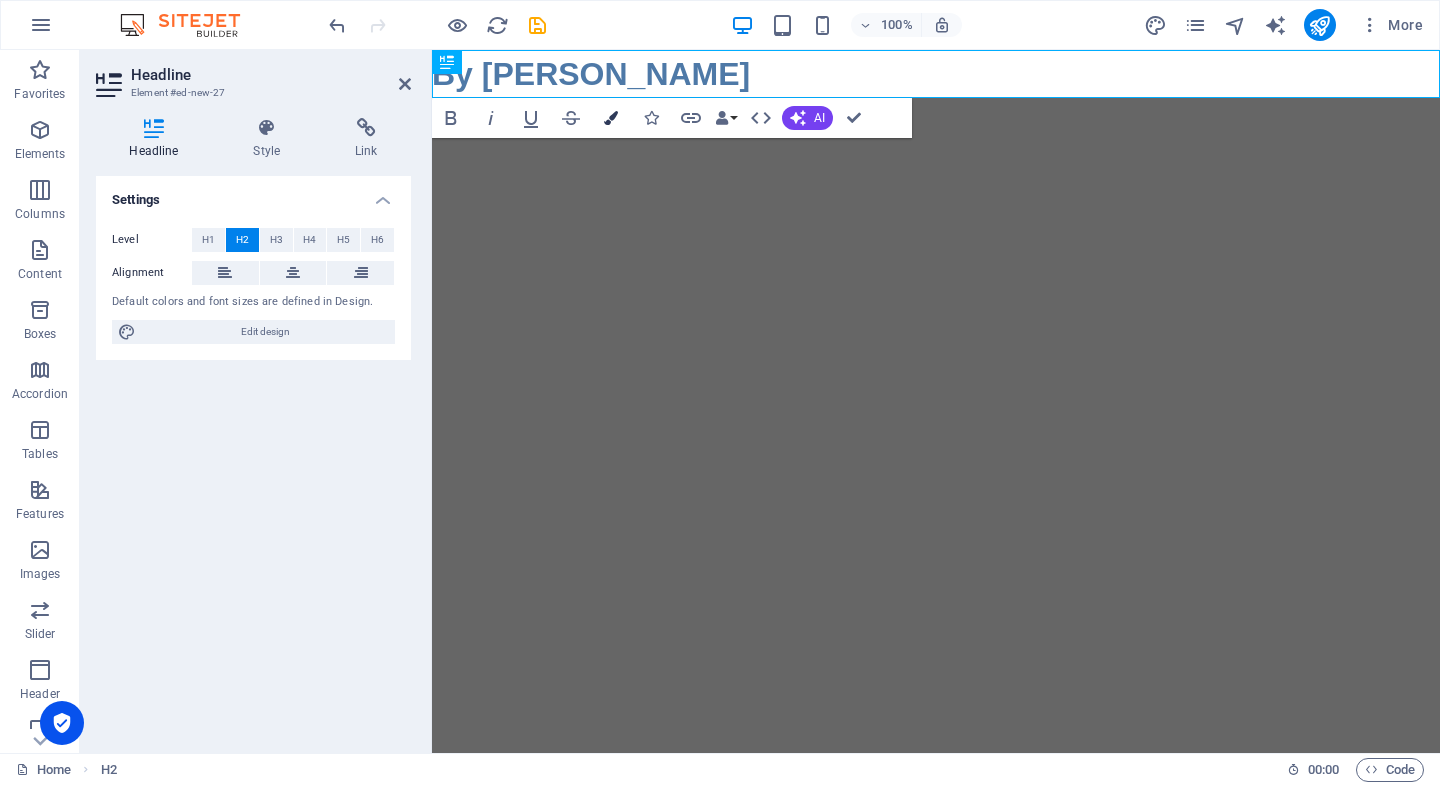 click on "Colors" at bounding box center [611, 118] 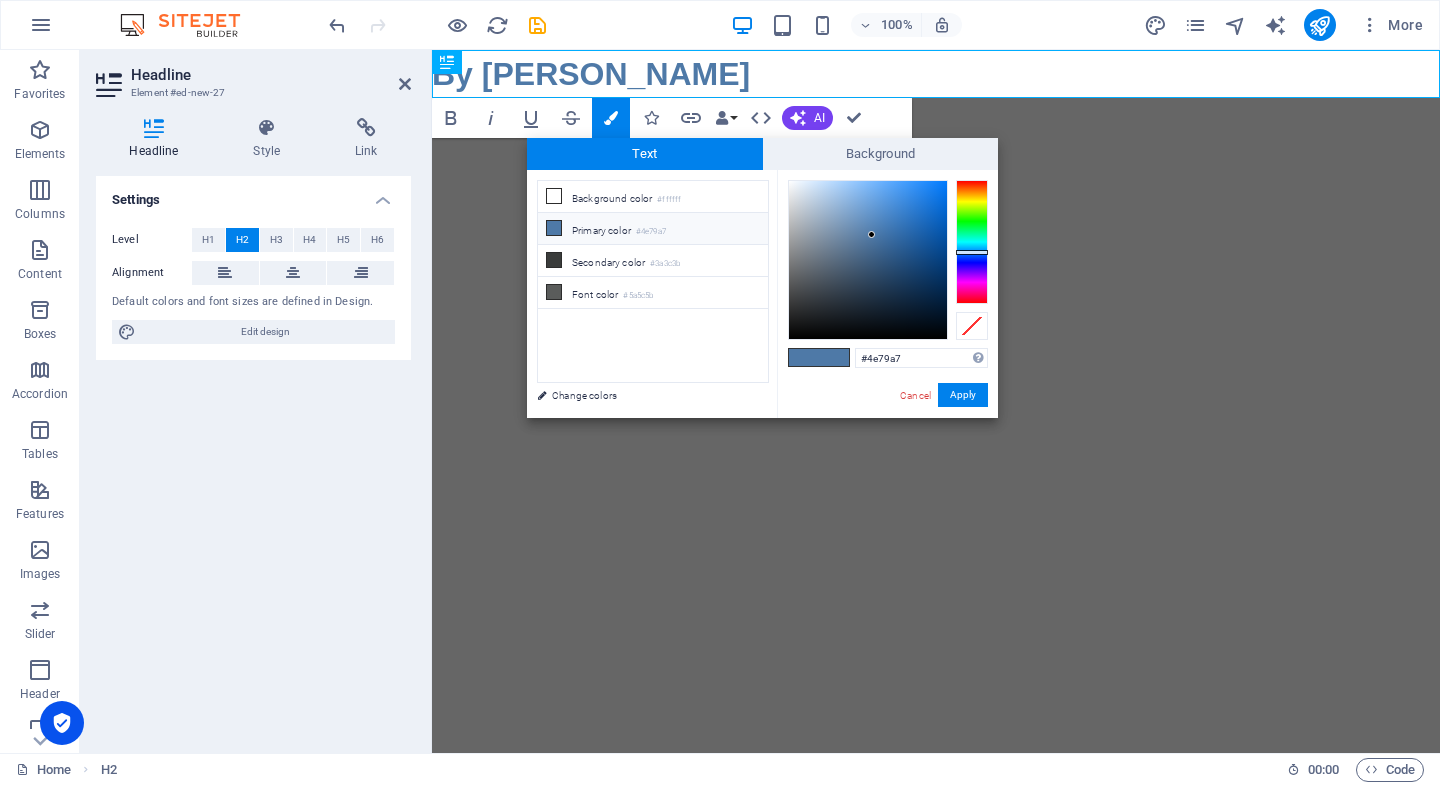 click at bounding box center (554, 228) 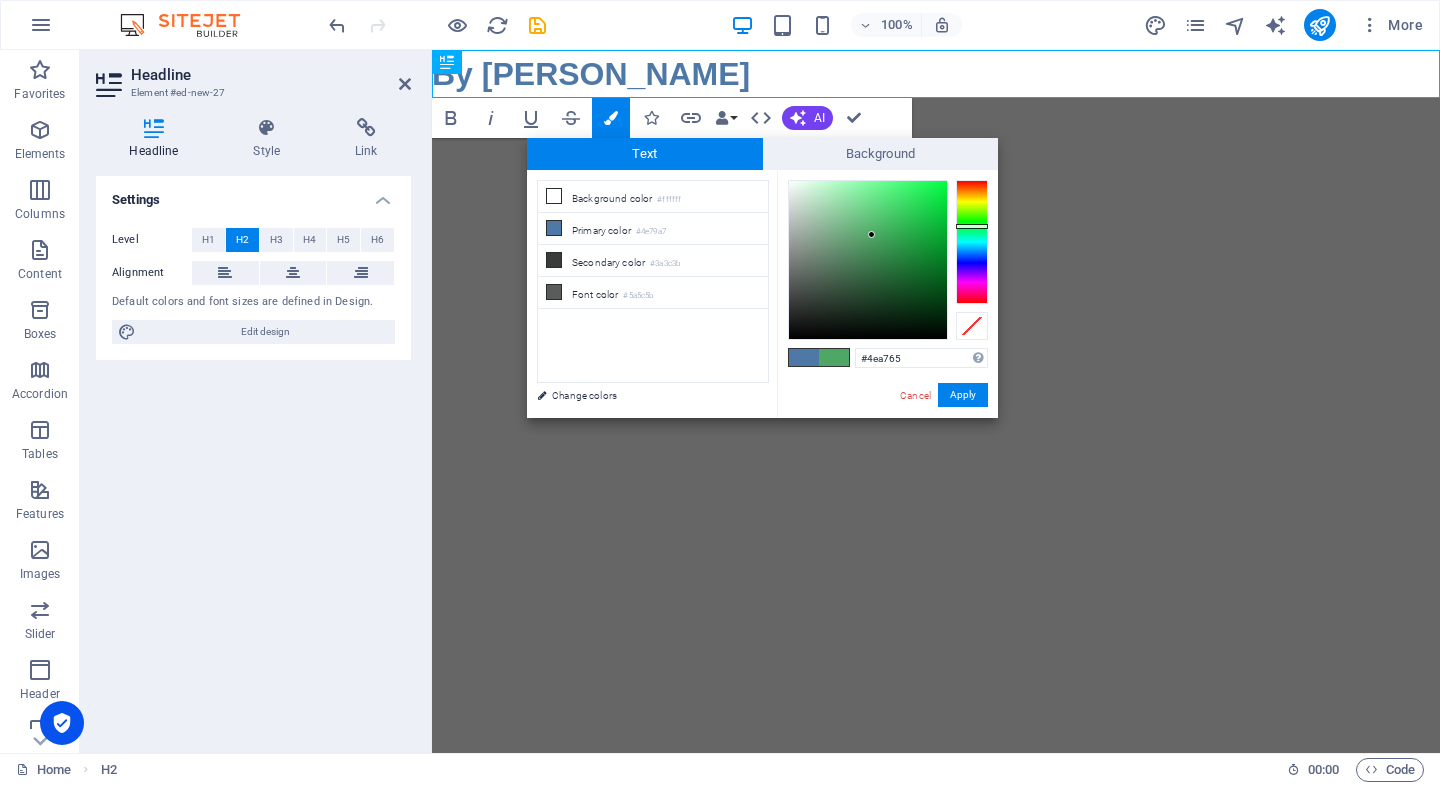 click at bounding box center (972, 242) 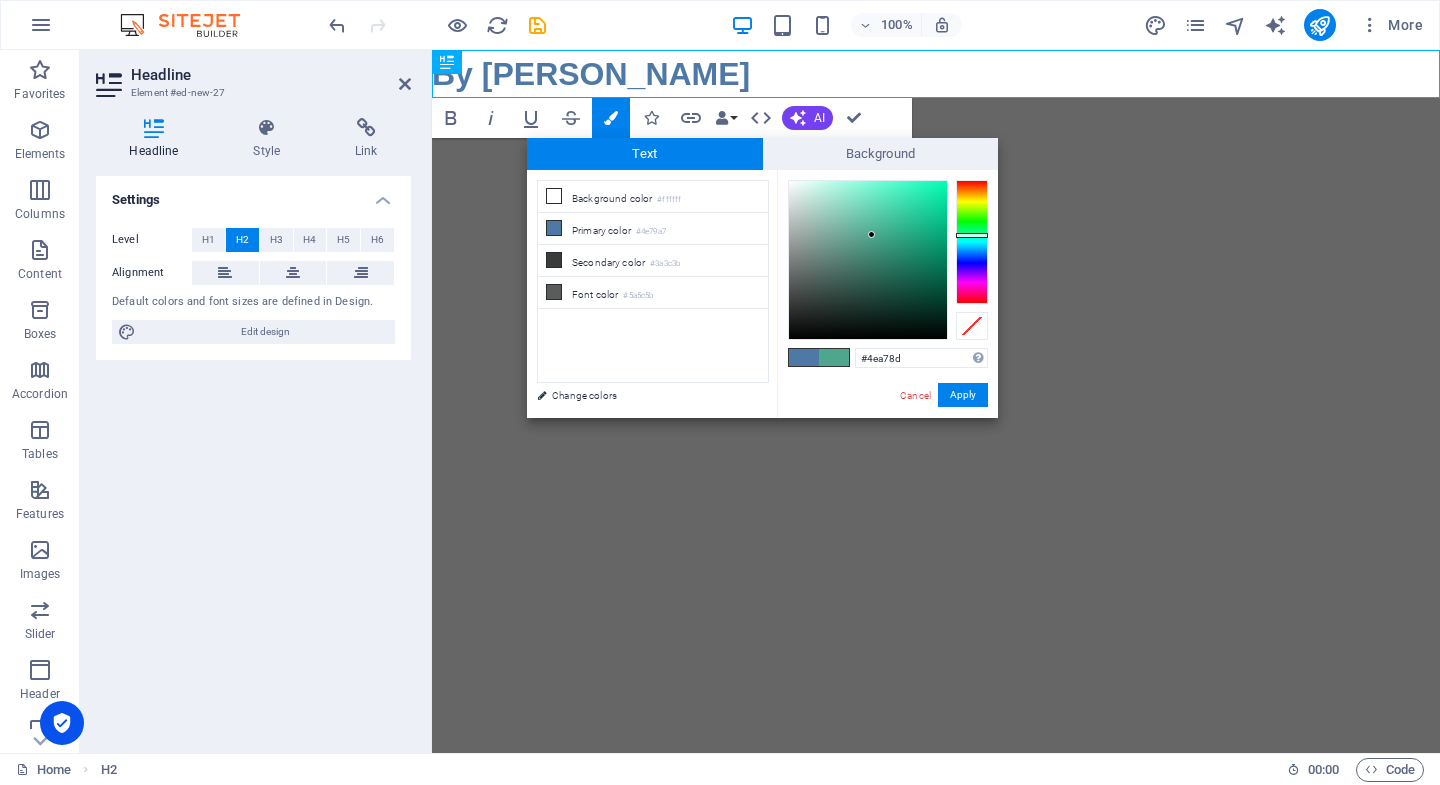 click at bounding box center [972, 242] 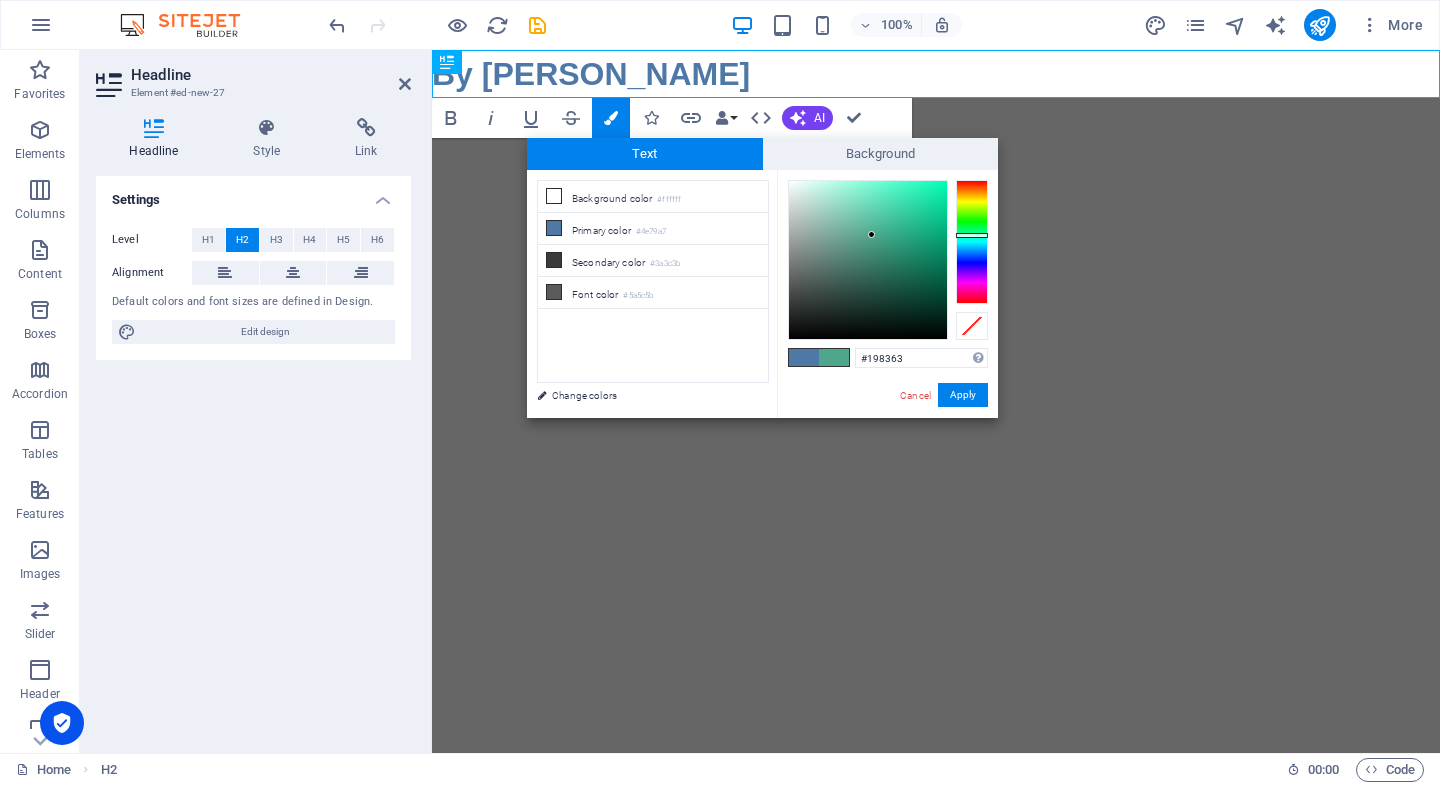 click at bounding box center [868, 260] 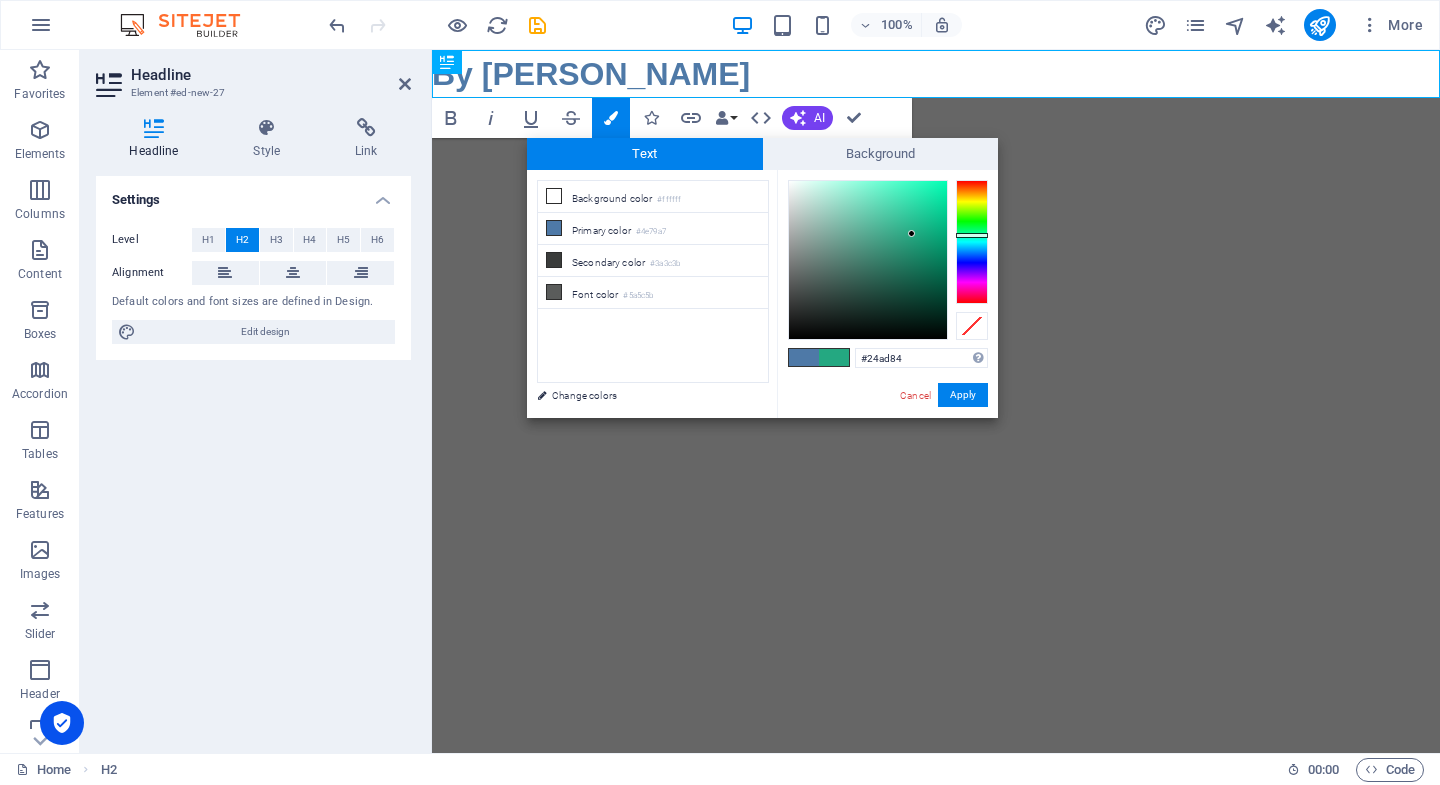 type on "#24ae86" 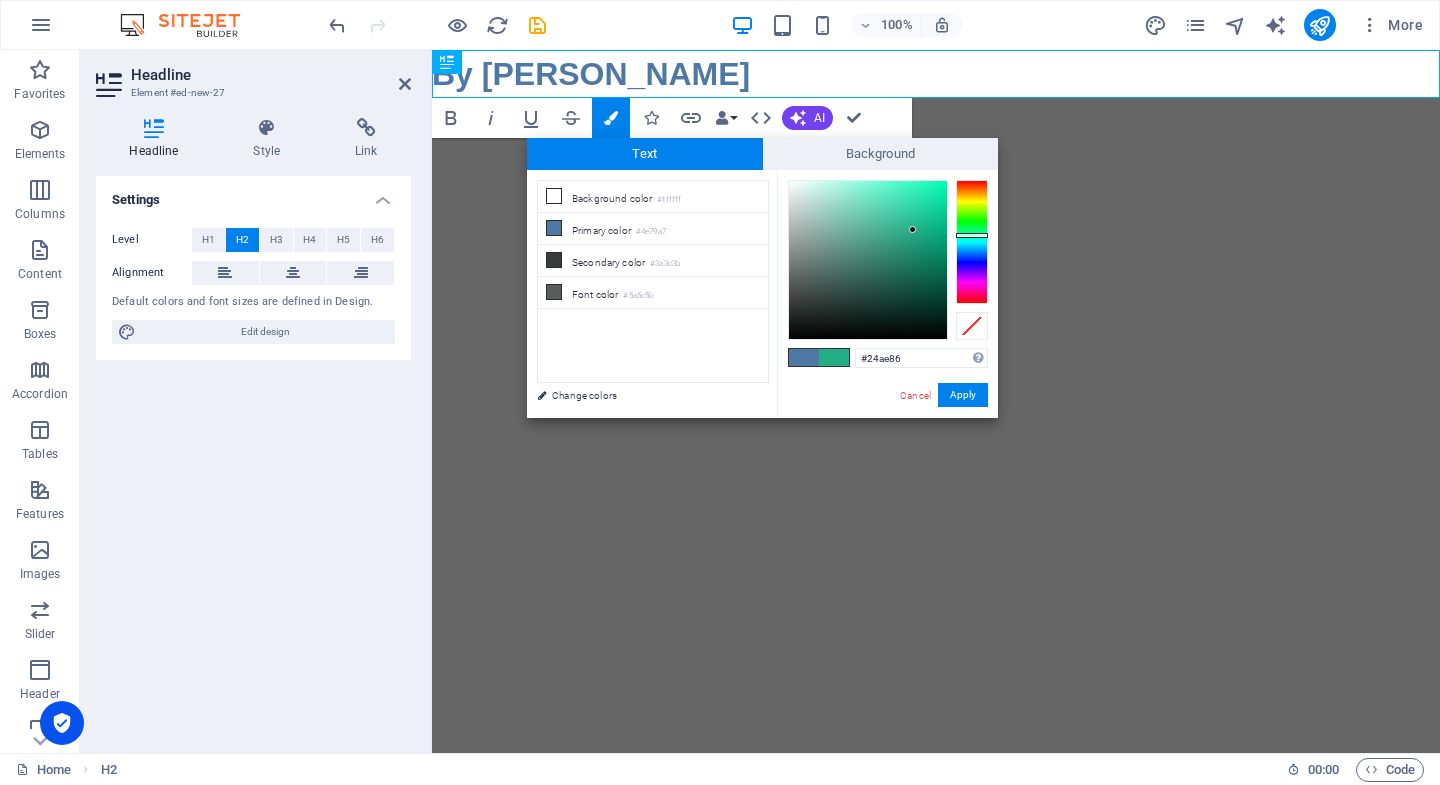 drag, startPoint x: 913, startPoint y: 257, endPoint x: 913, endPoint y: 230, distance: 27 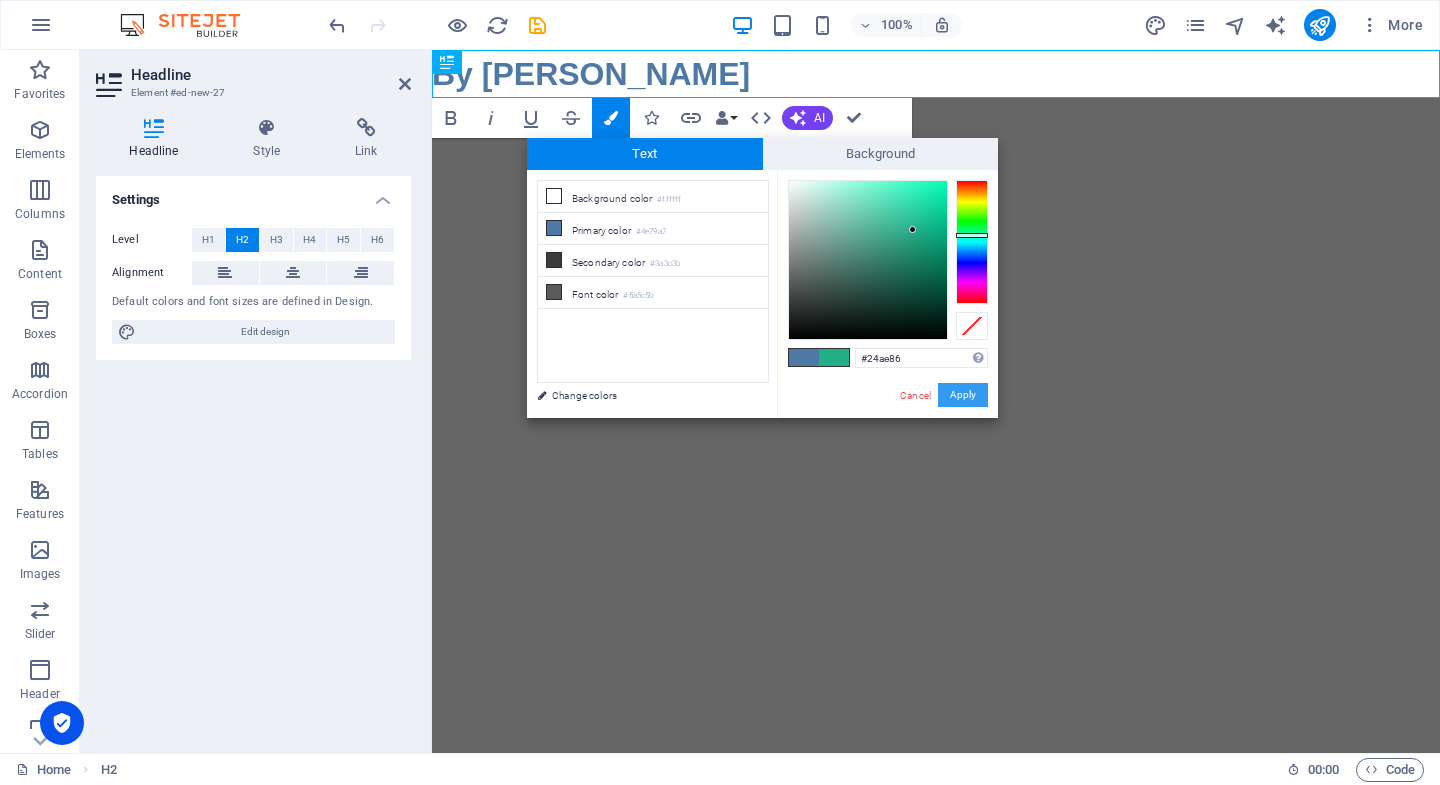 click on "Apply" at bounding box center [963, 395] 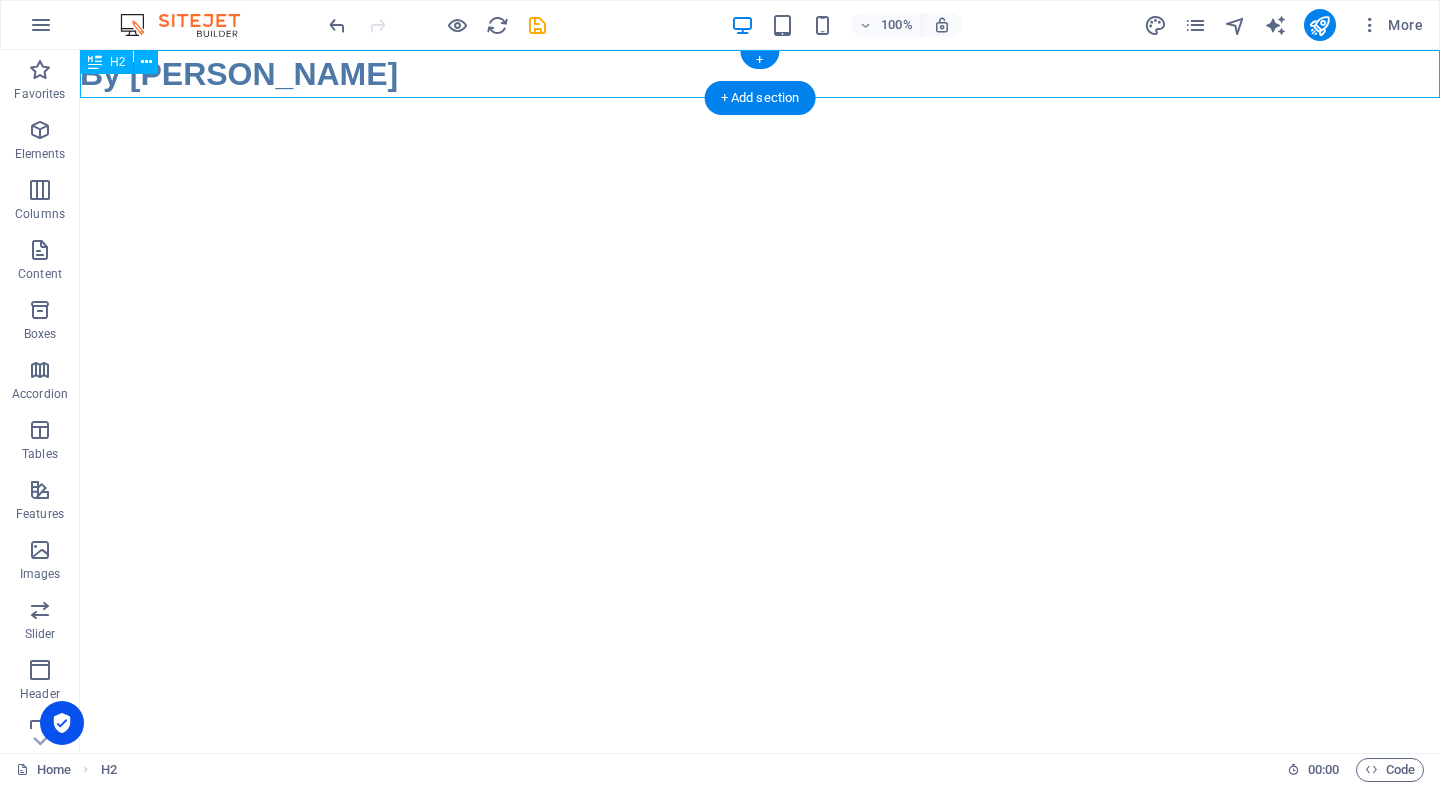 click on "By Maddie Pavis" at bounding box center (760, 74) 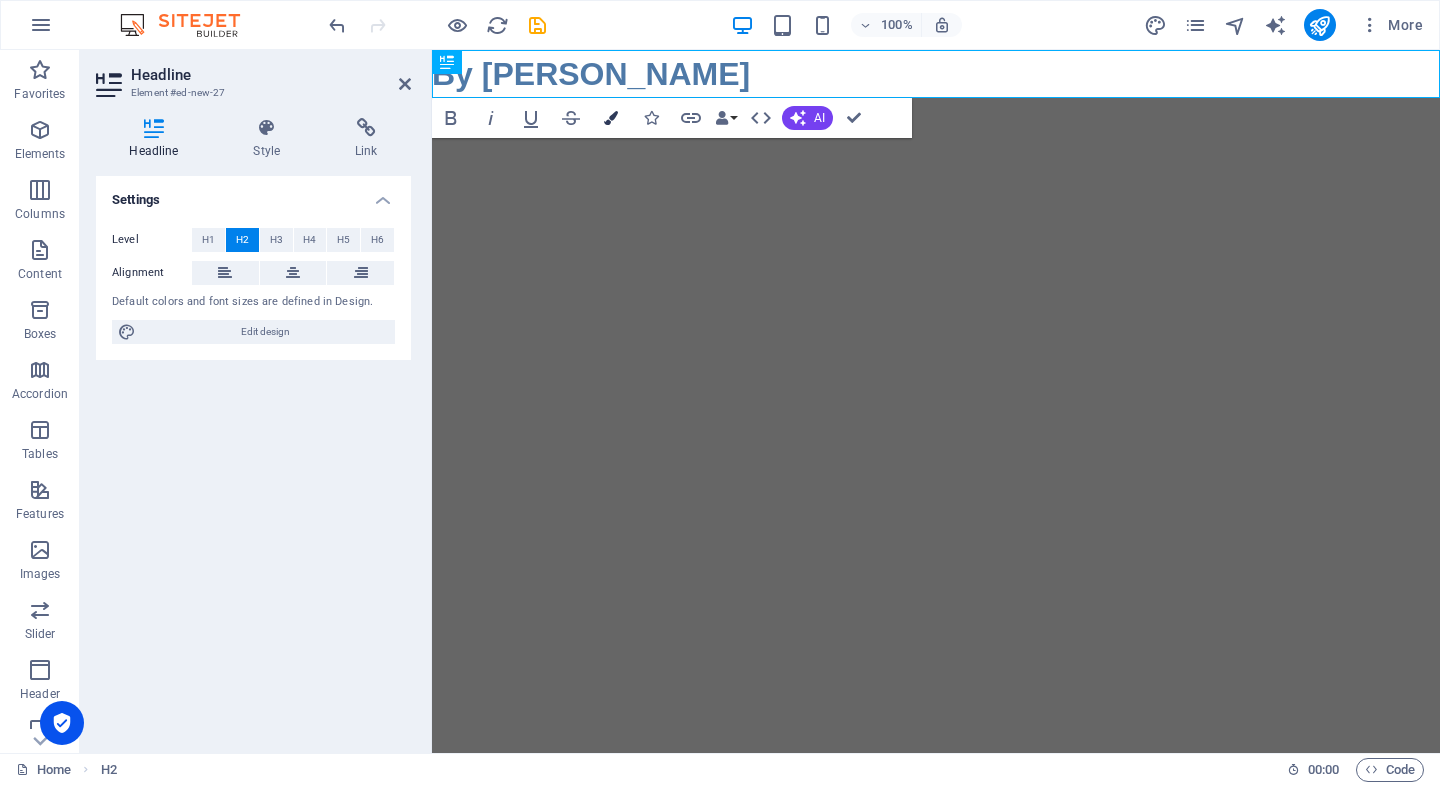 click at bounding box center [611, 118] 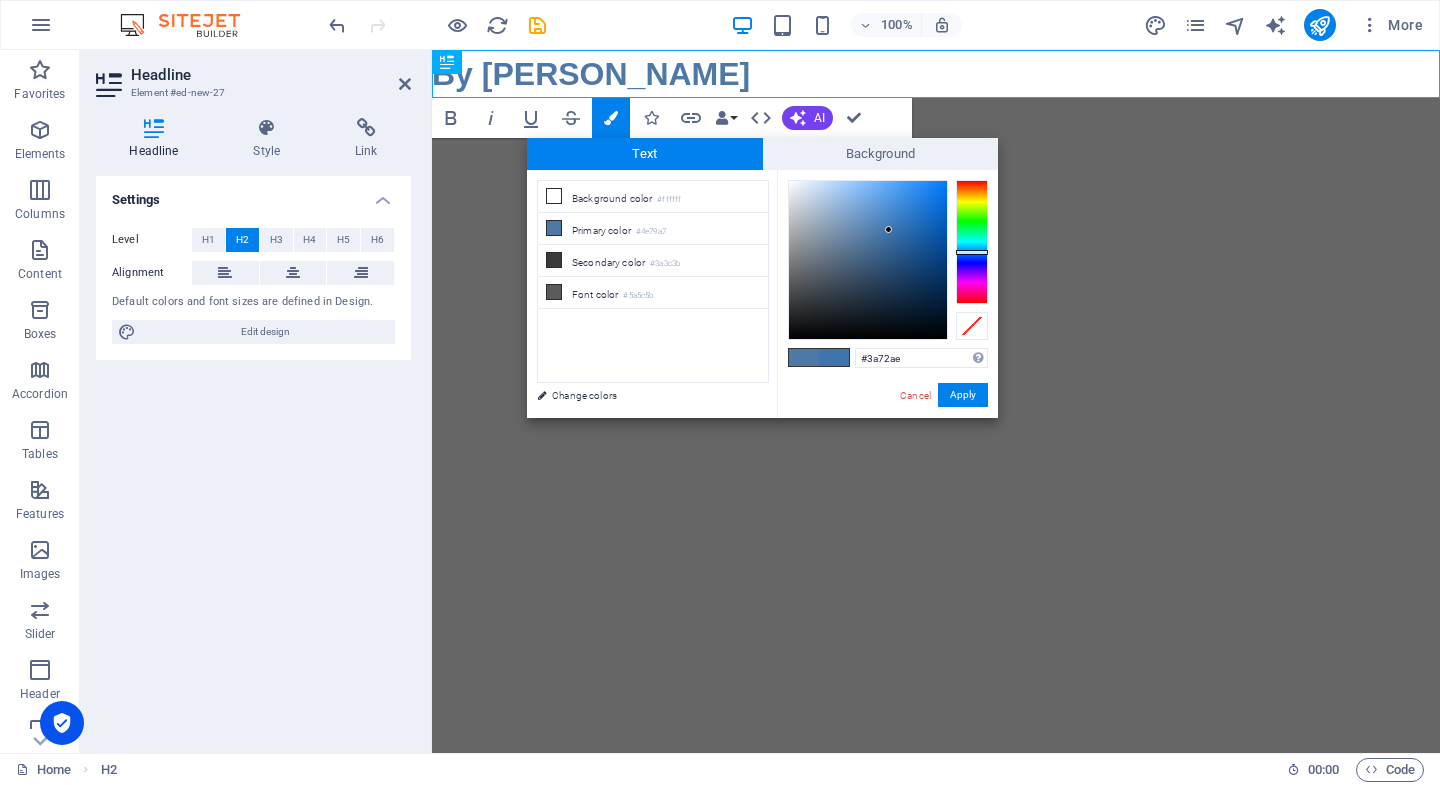 drag, startPoint x: 872, startPoint y: 233, endPoint x: 893, endPoint y: 230, distance: 21.213203 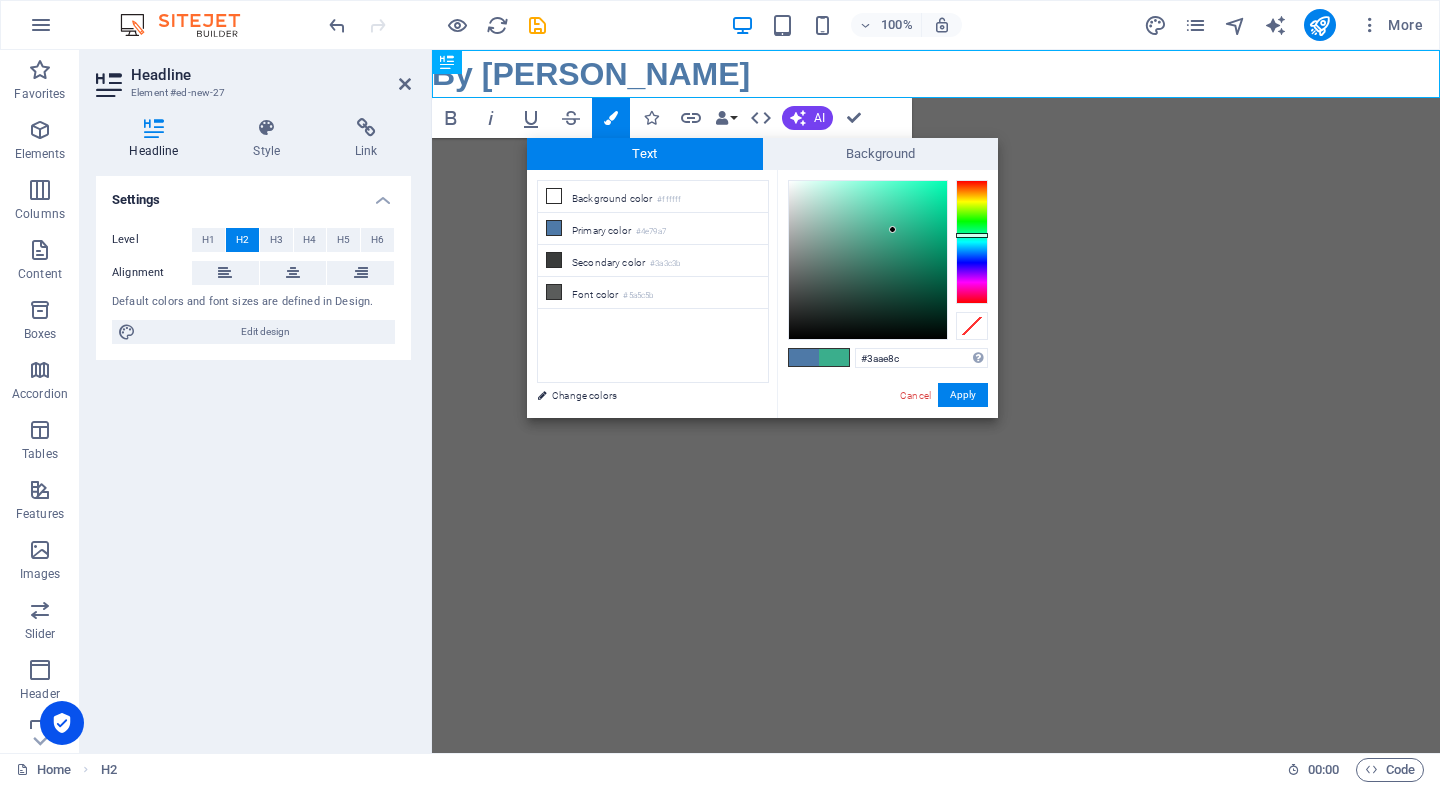 drag, startPoint x: 960, startPoint y: 254, endPoint x: 966, endPoint y: 235, distance: 19.924858 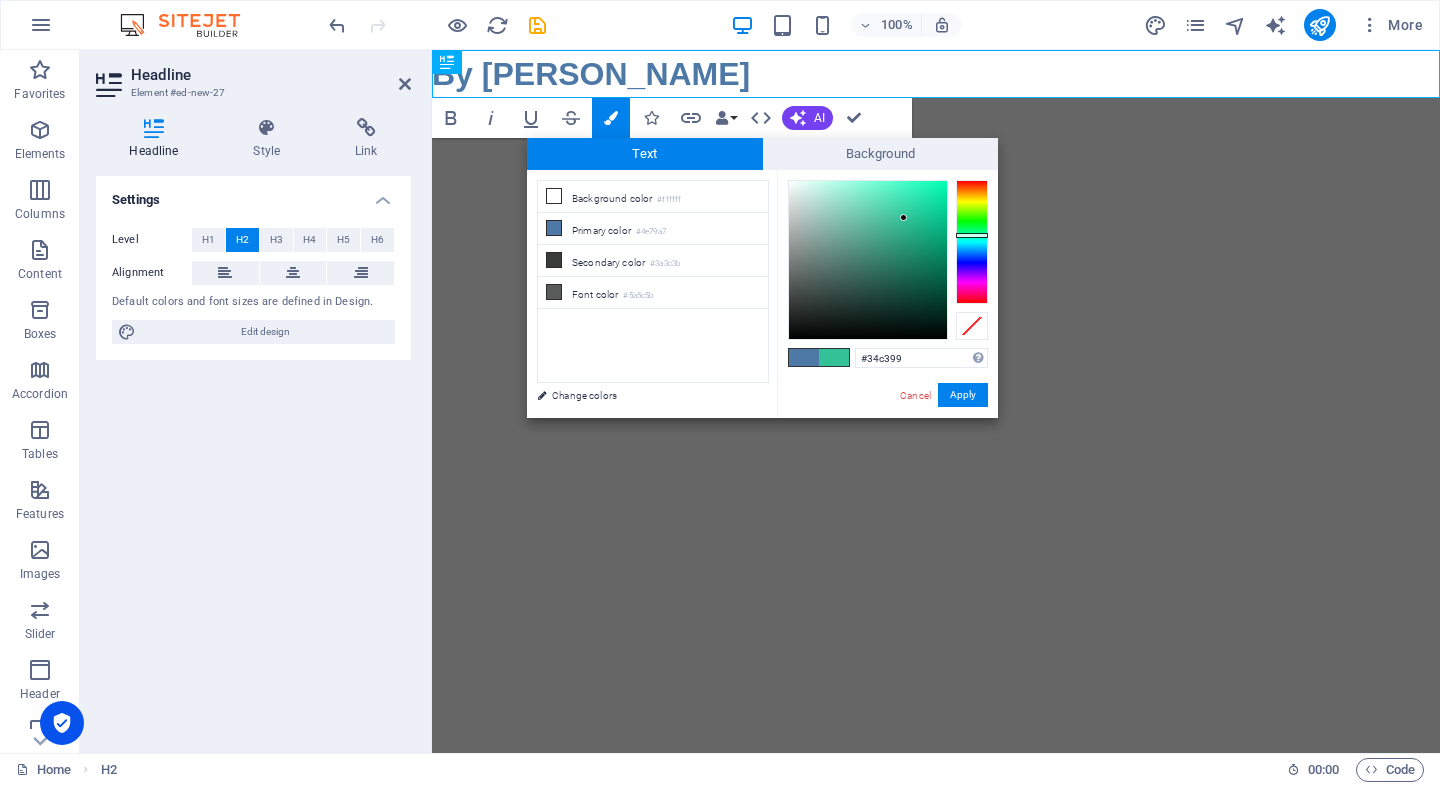 type on "#34c59a" 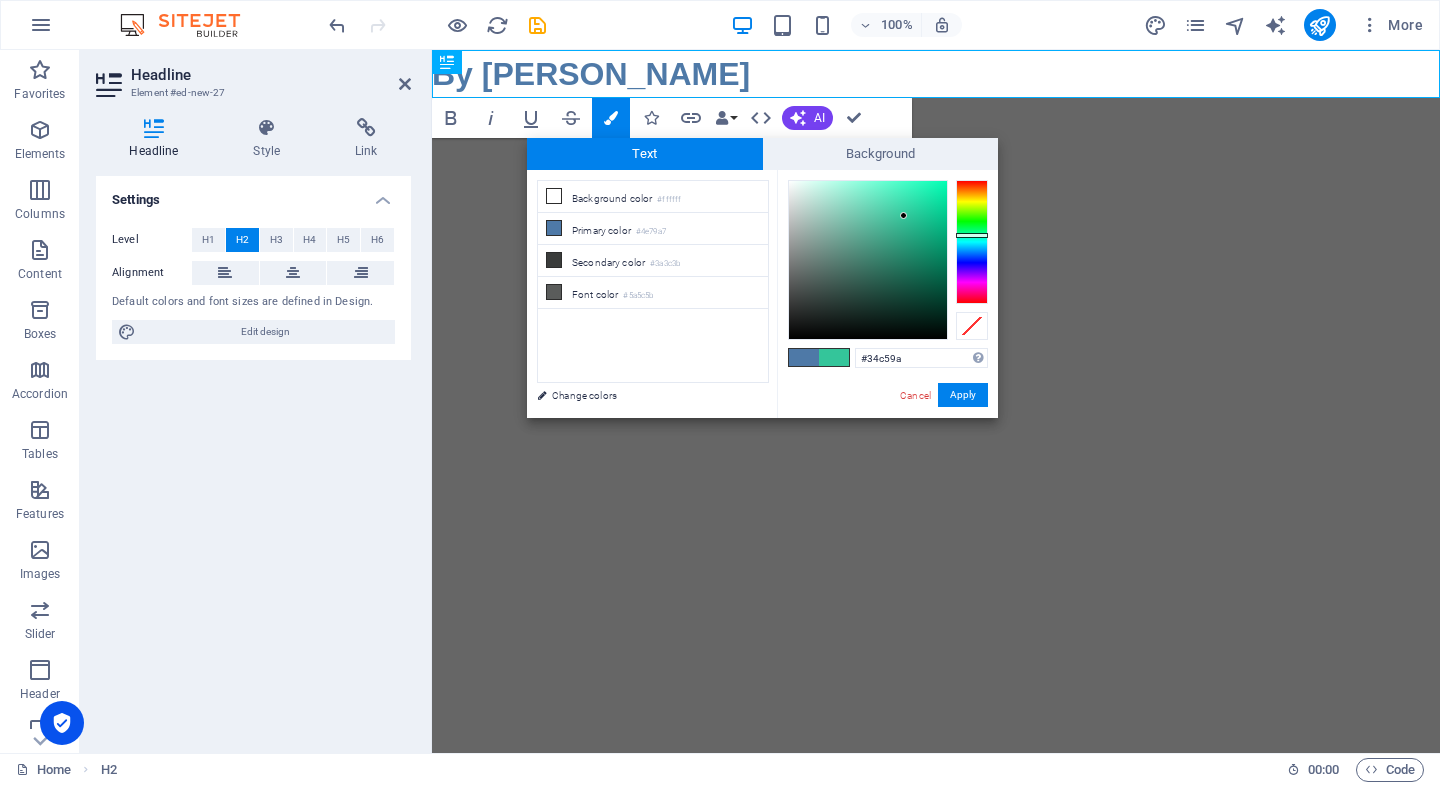 drag, startPoint x: 892, startPoint y: 231, endPoint x: 904, endPoint y: 216, distance: 19.209373 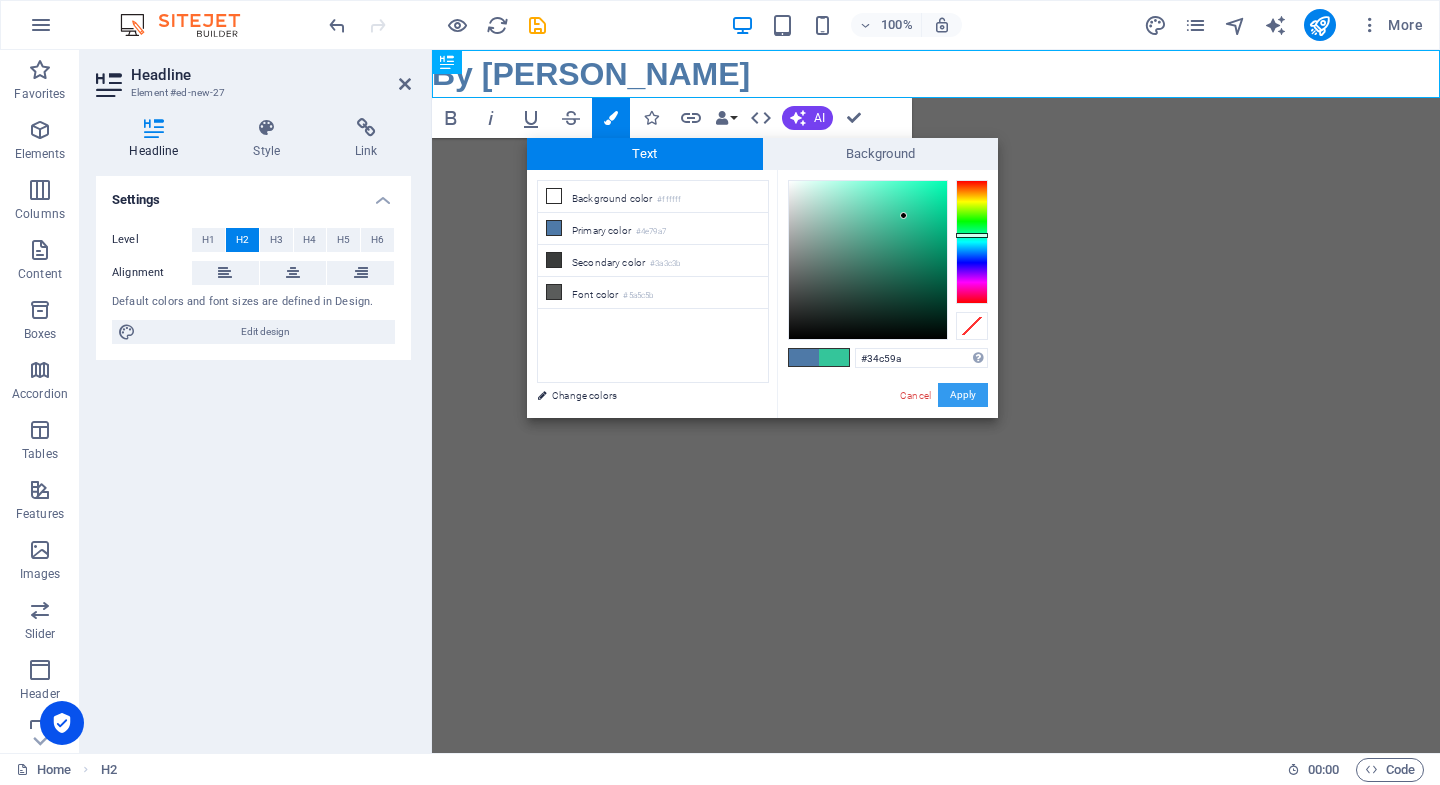 click on "Apply" at bounding box center (963, 395) 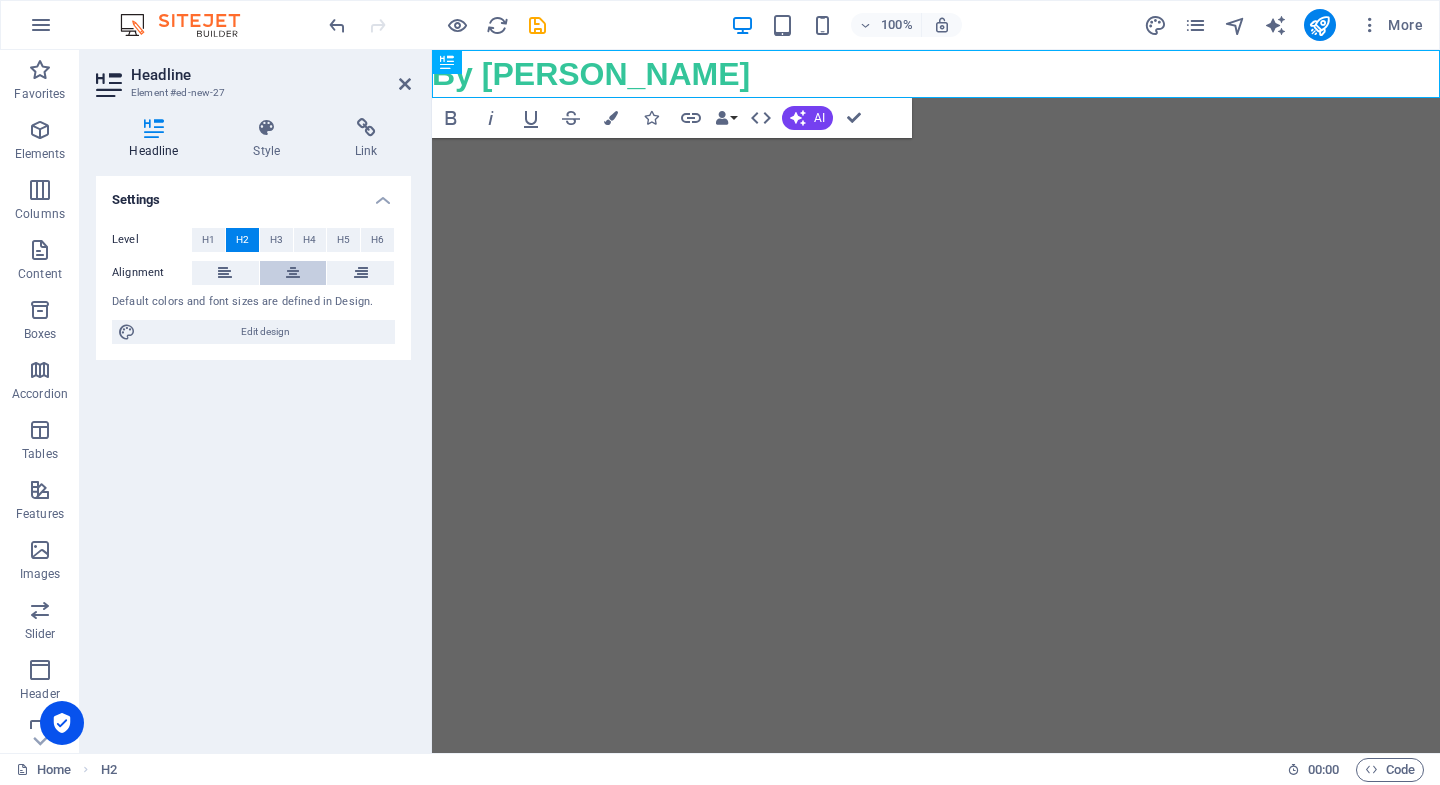 click at bounding box center (293, 273) 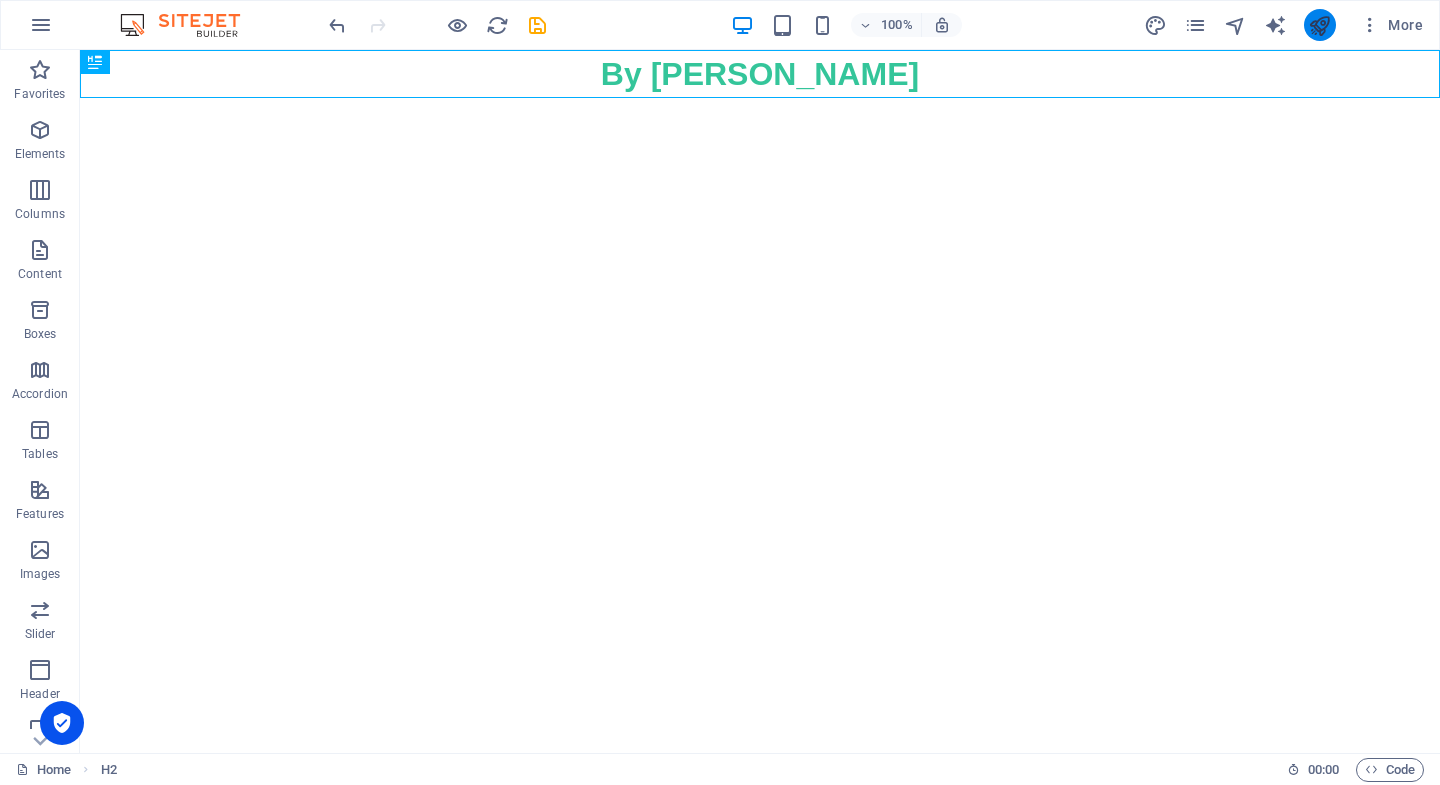 click at bounding box center (1320, 25) 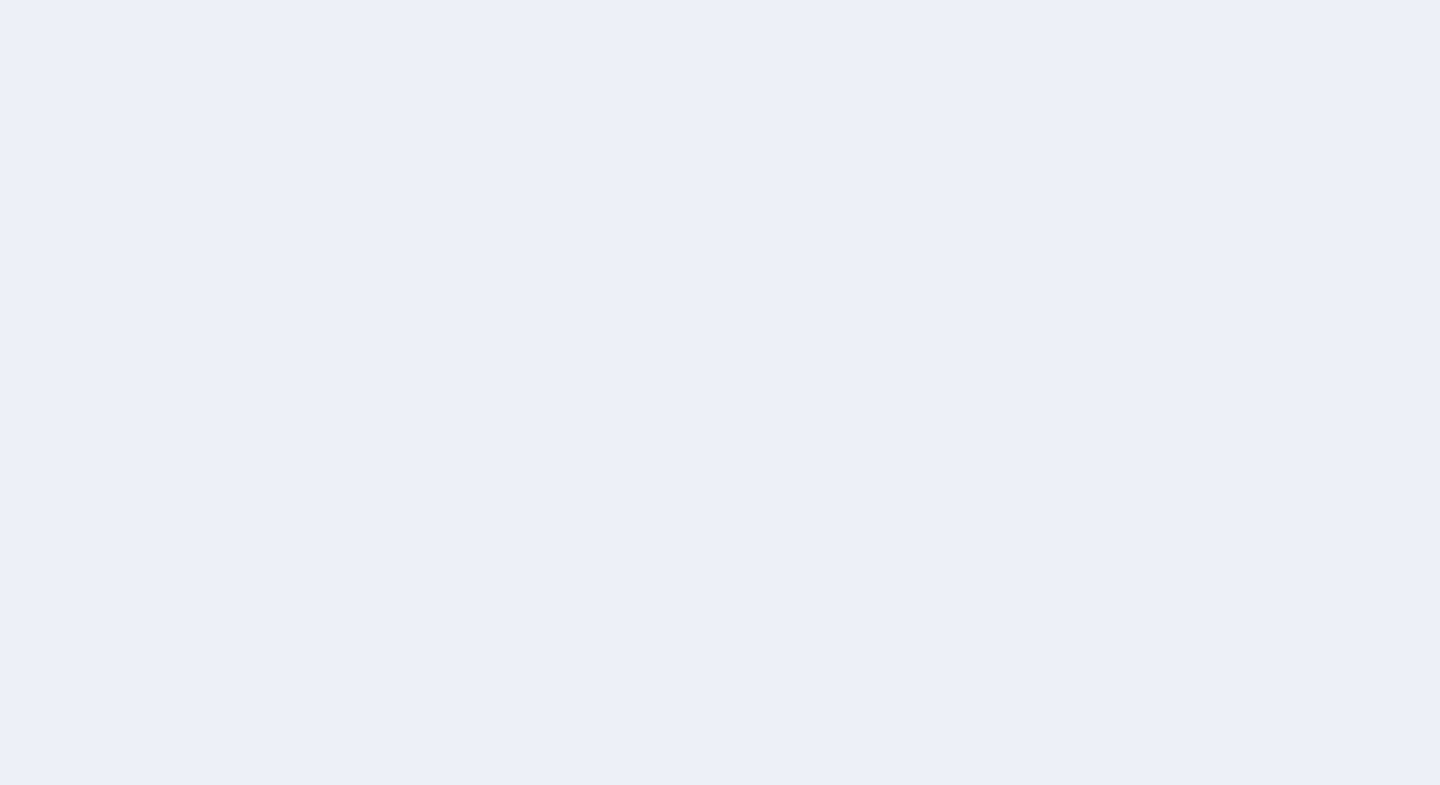 scroll, scrollTop: 0, scrollLeft: 0, axis: both 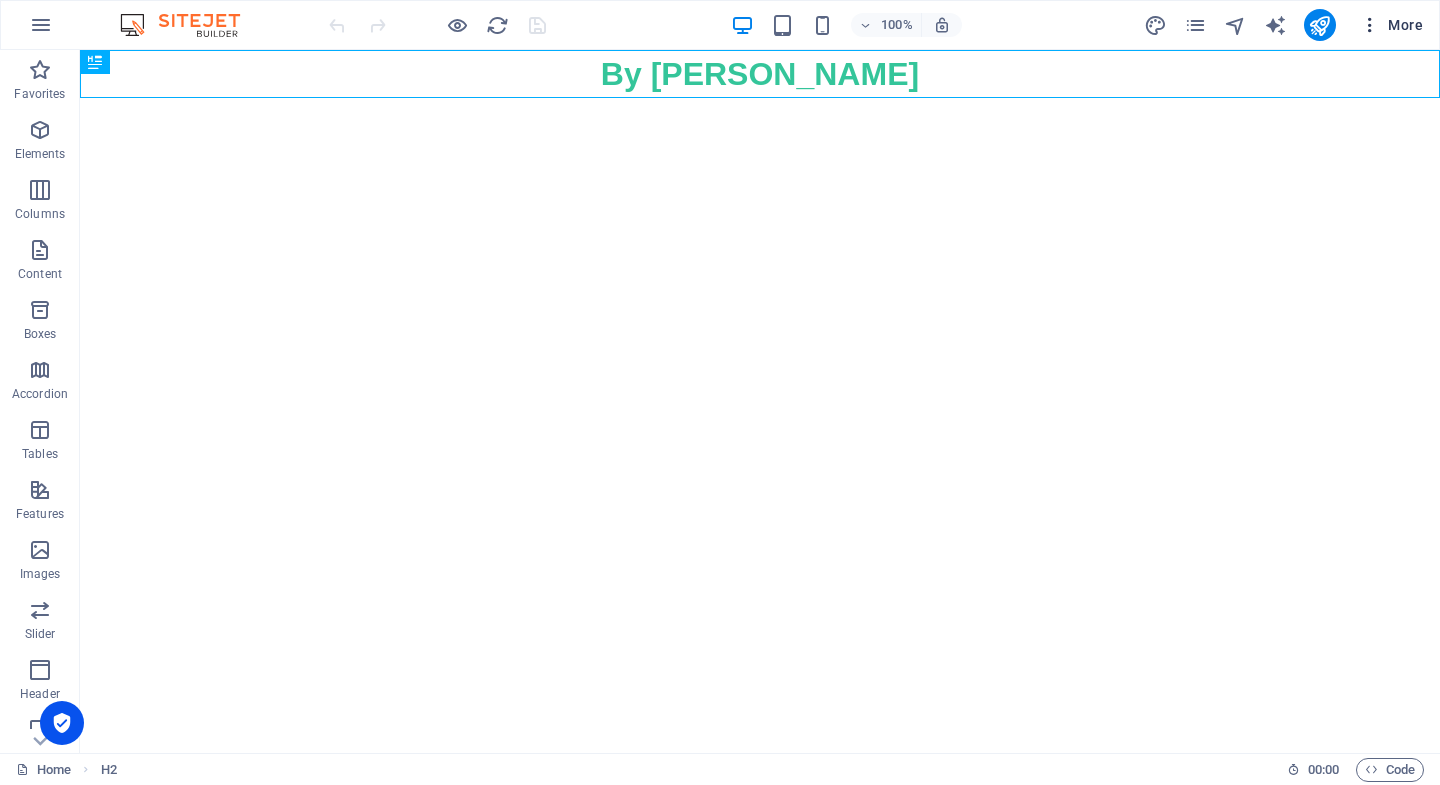 click on "More" at bounding box center (1391, 25) 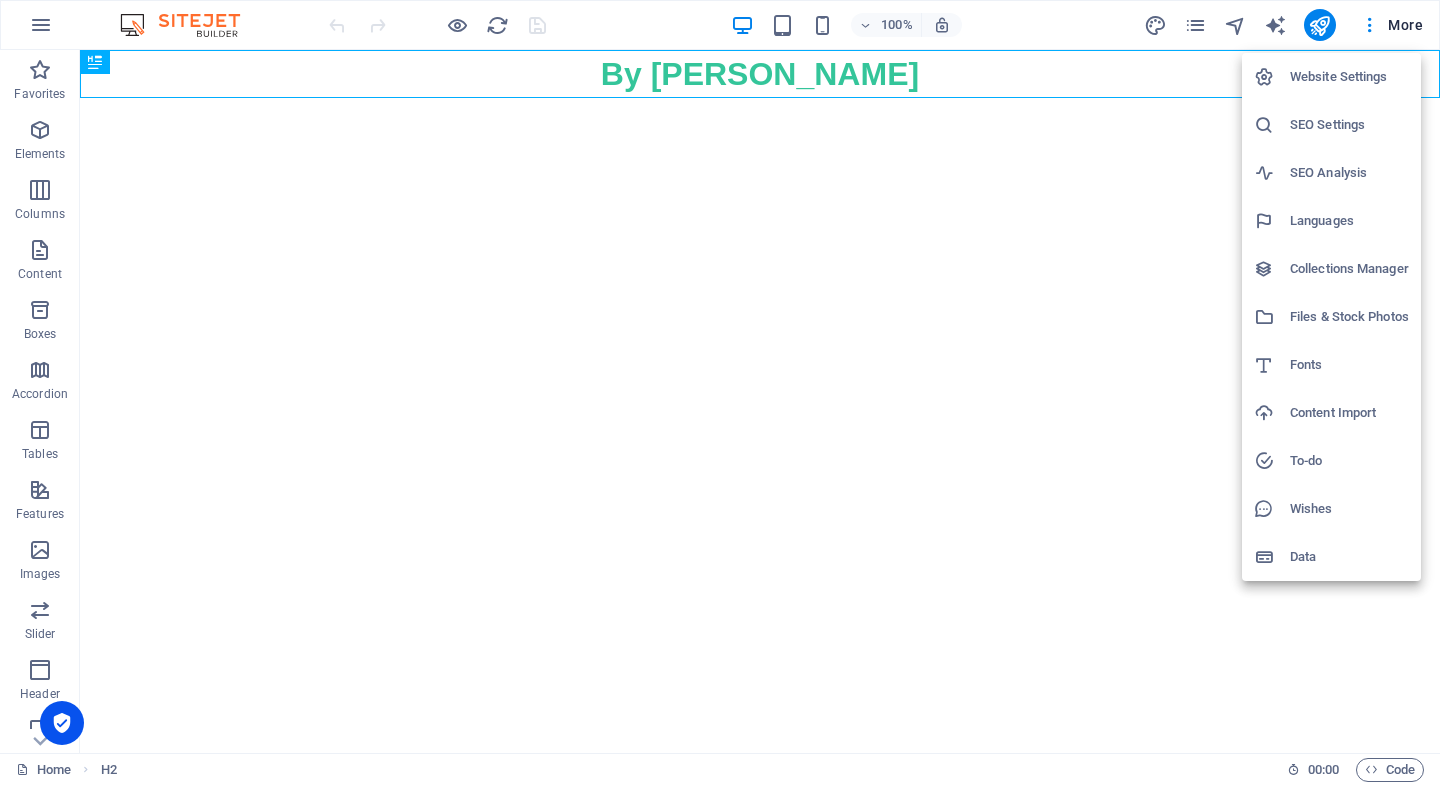 click on "Website Settings" at bounding box center [1349, 77] 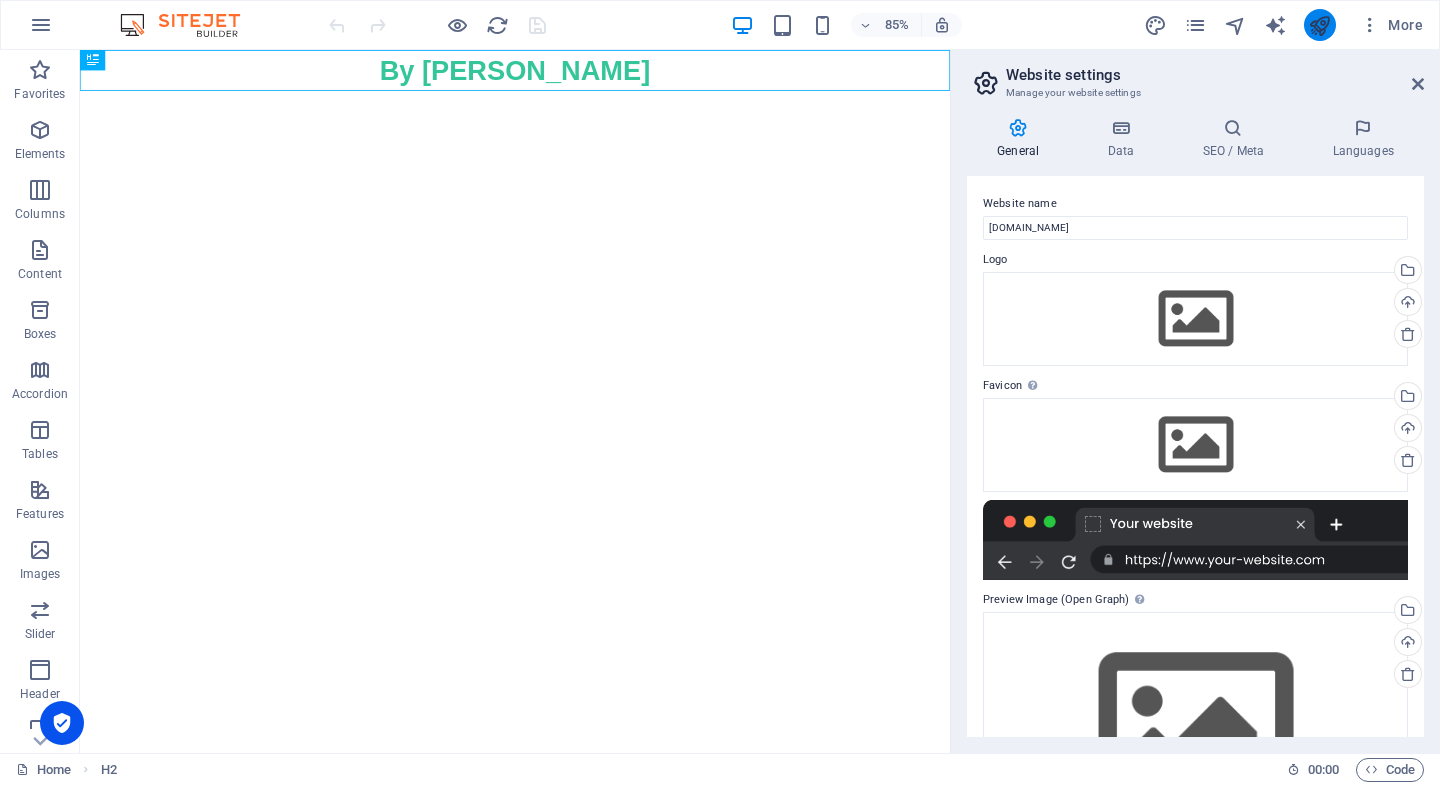 click at bounding box center (1319, 25) 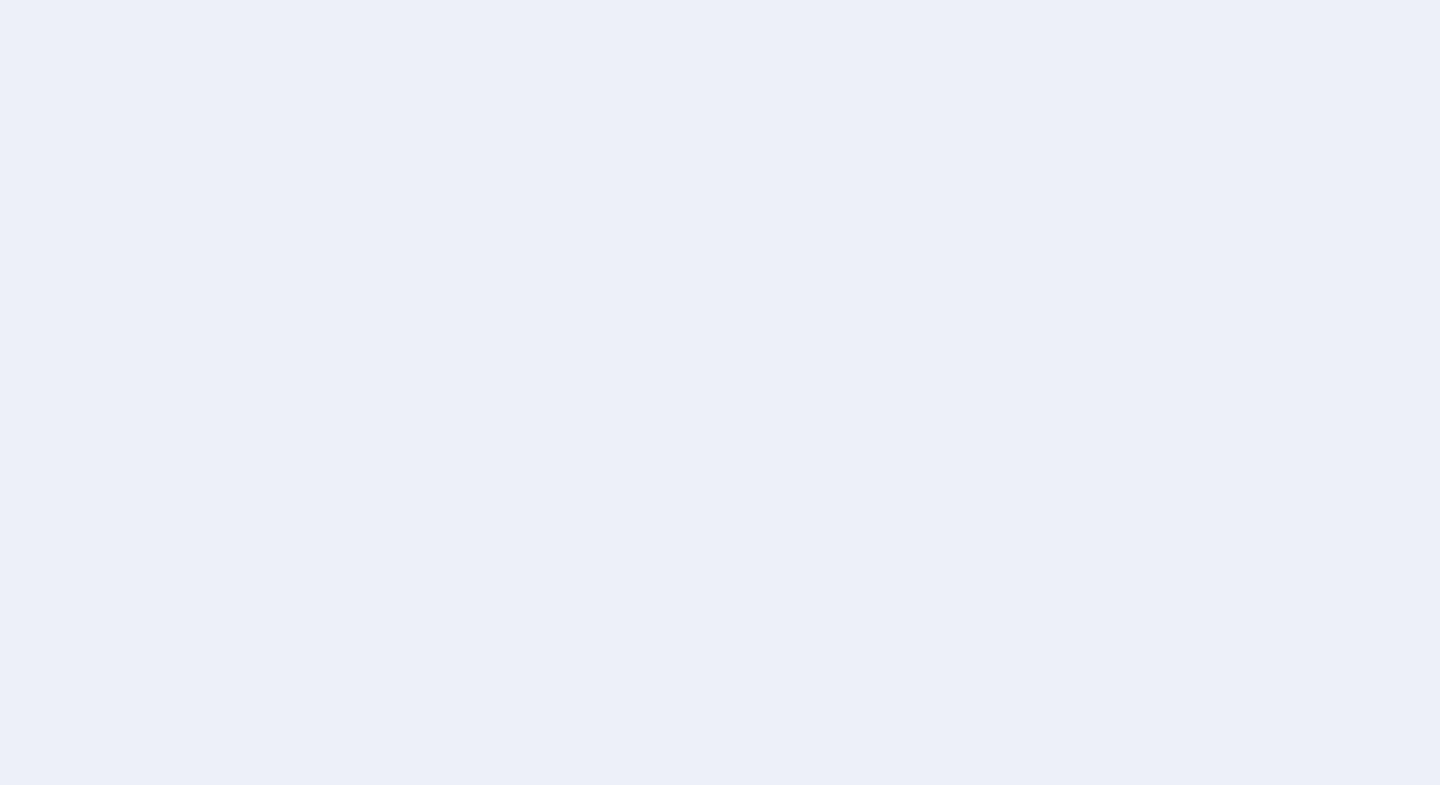scroll, scrollTop: 0, scrollLeft: 0, axis: both 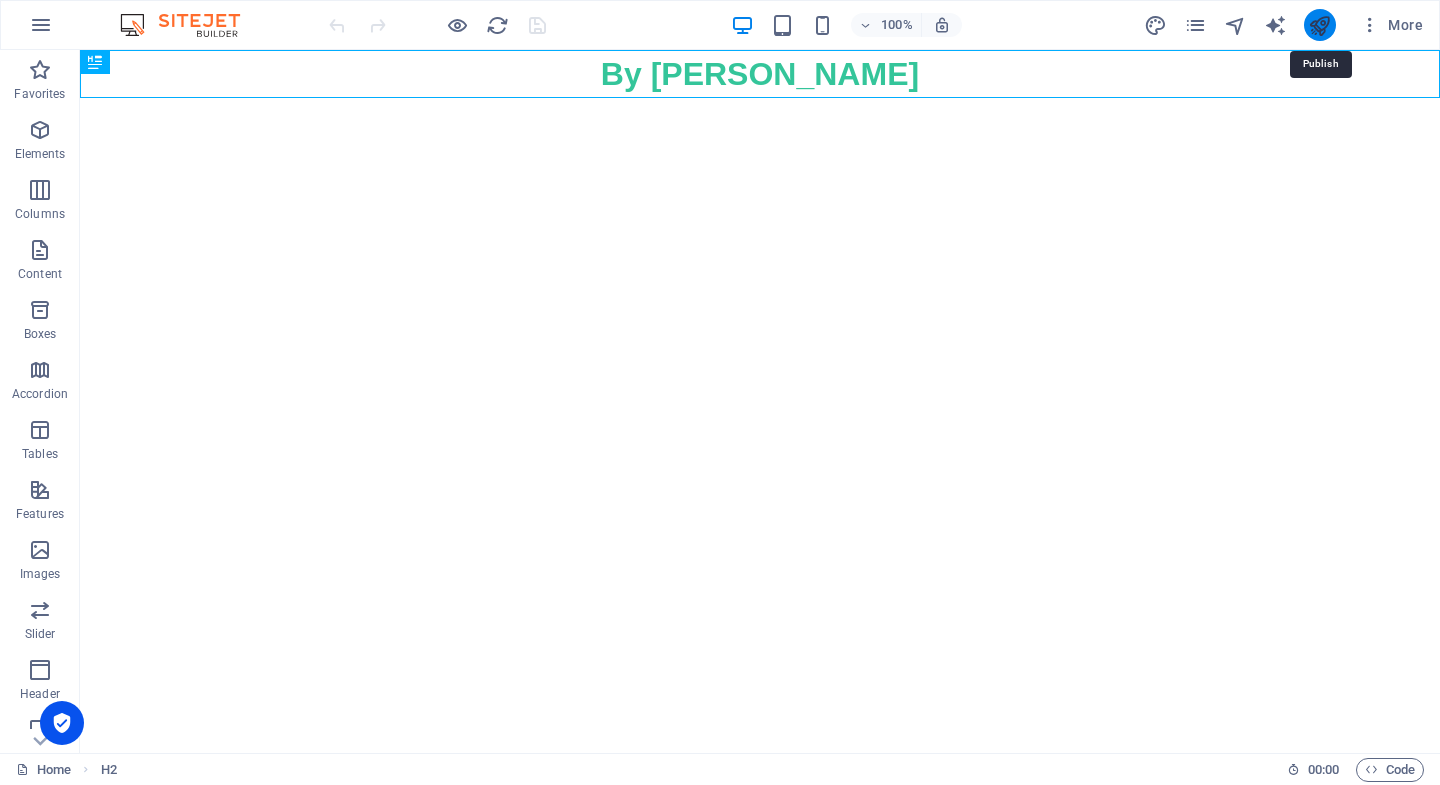 click at bounding box center (1319, 25) 